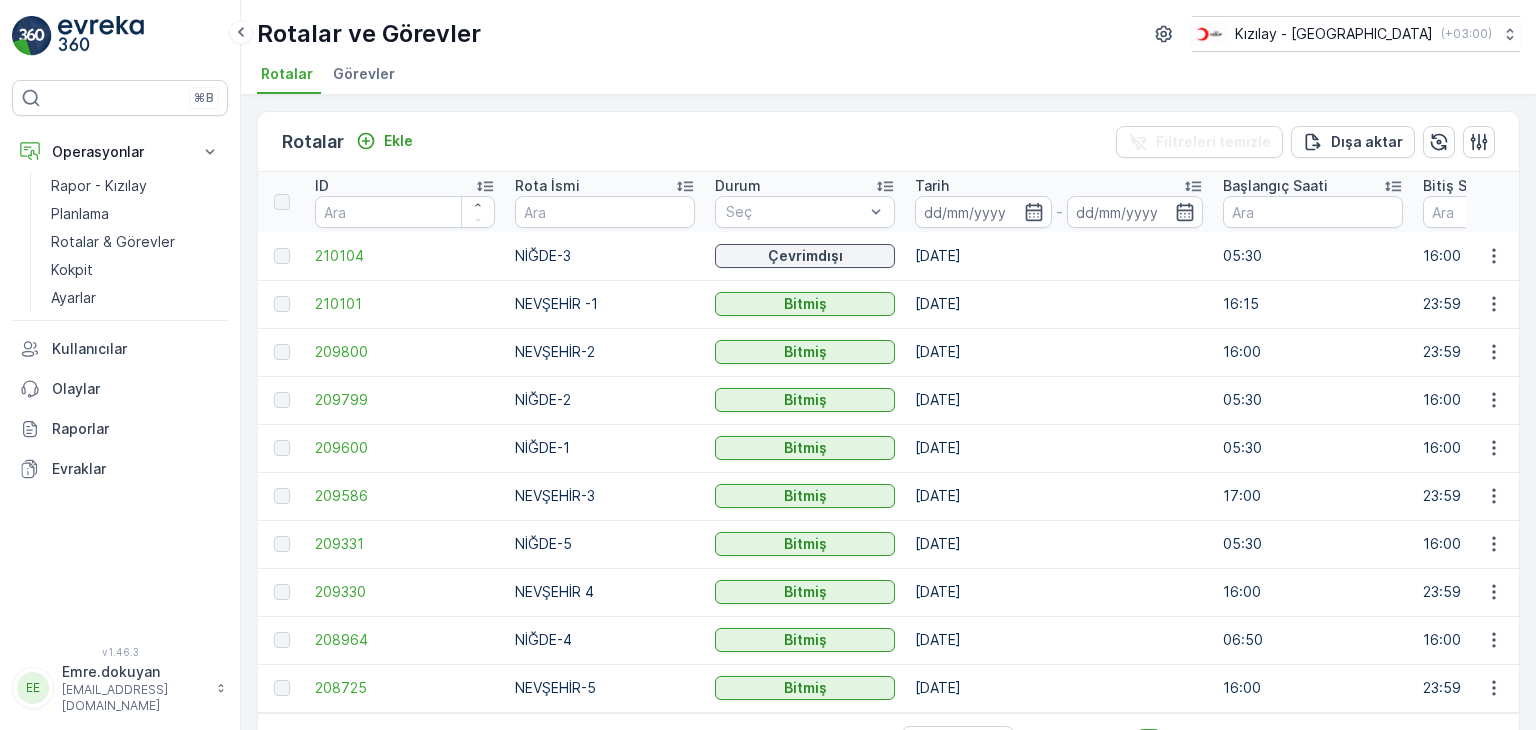 scroll, scrollTop: 0, scrollLeft: 0, axis: both 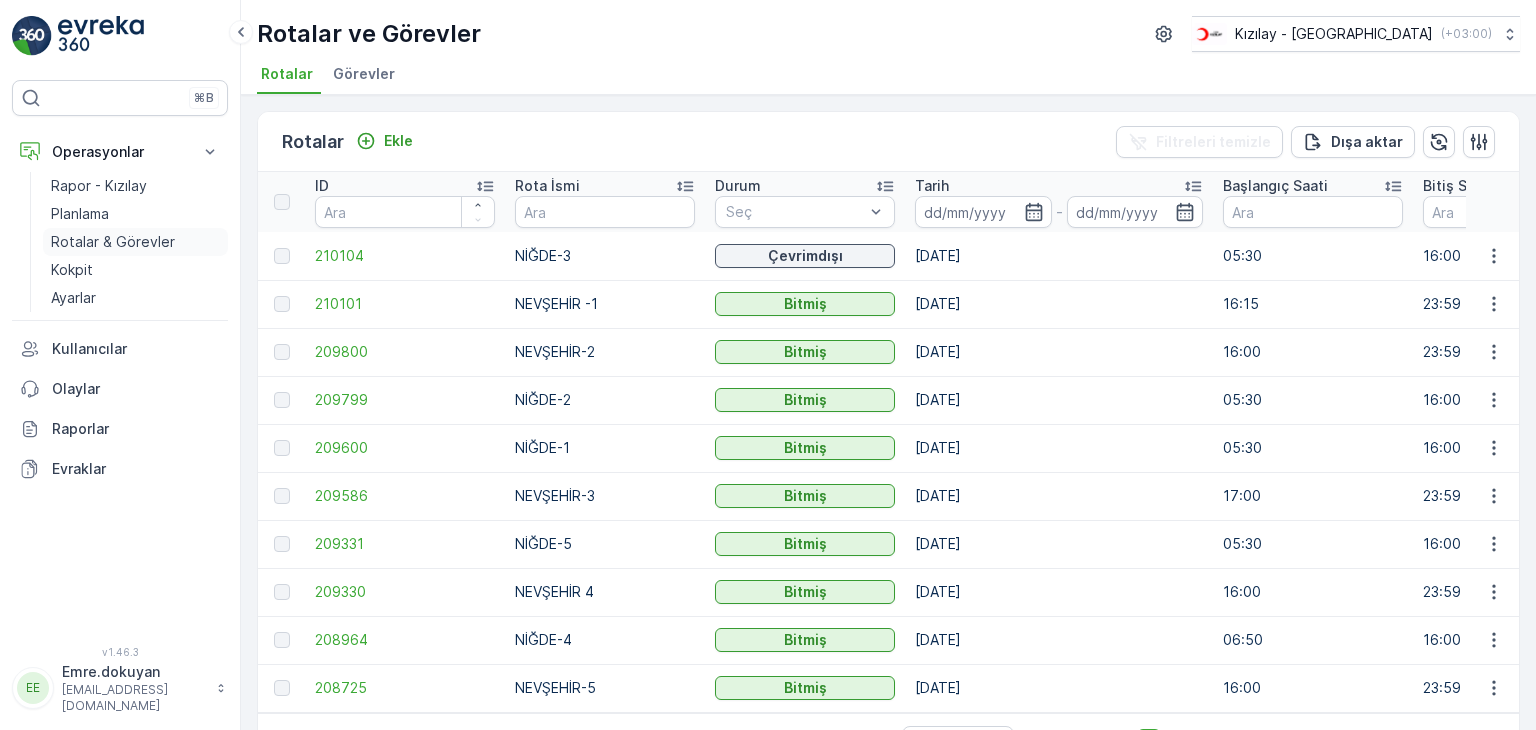 click on "Rotalar & Görevler" at bounding box center (113, 242) 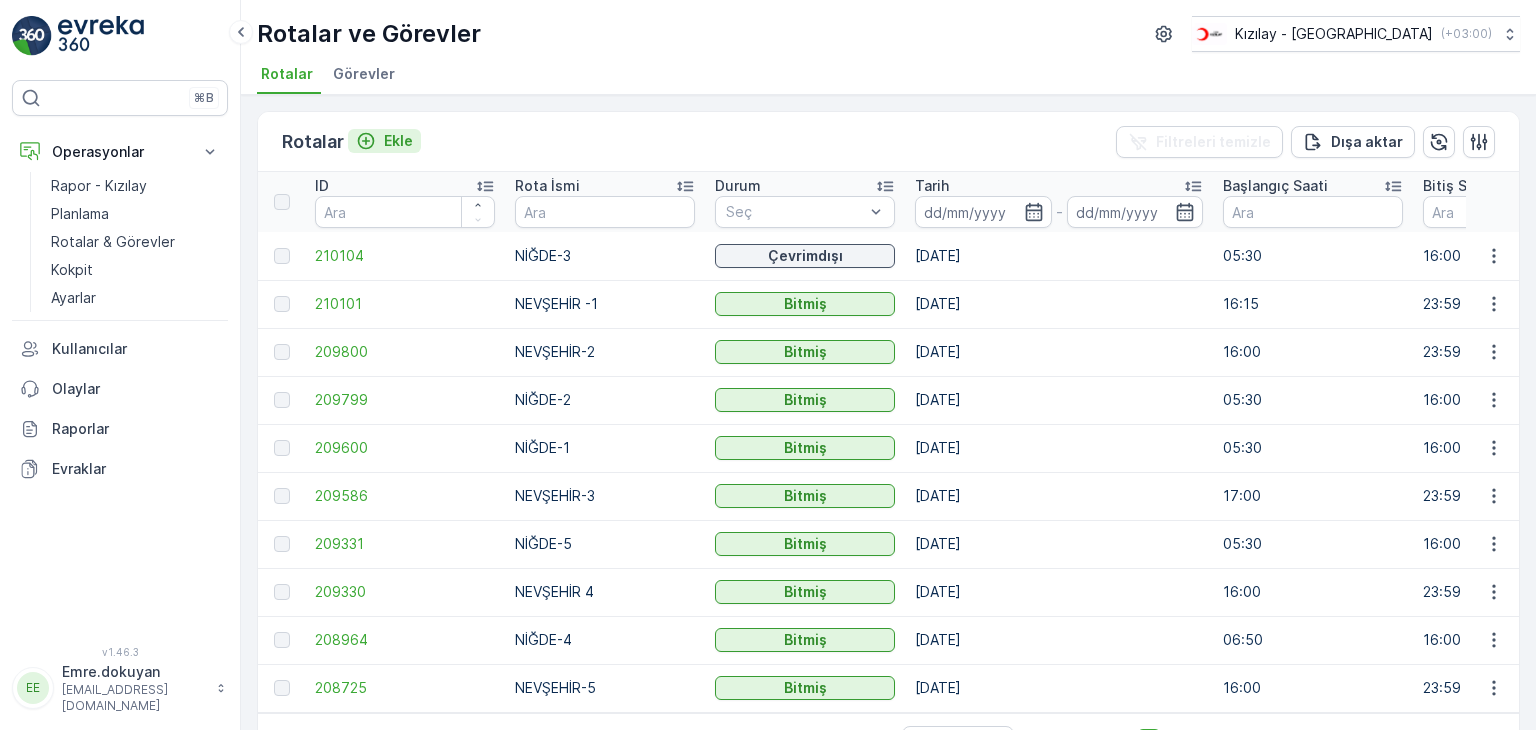 click on "Ekle" at bounding box center [398, 141] 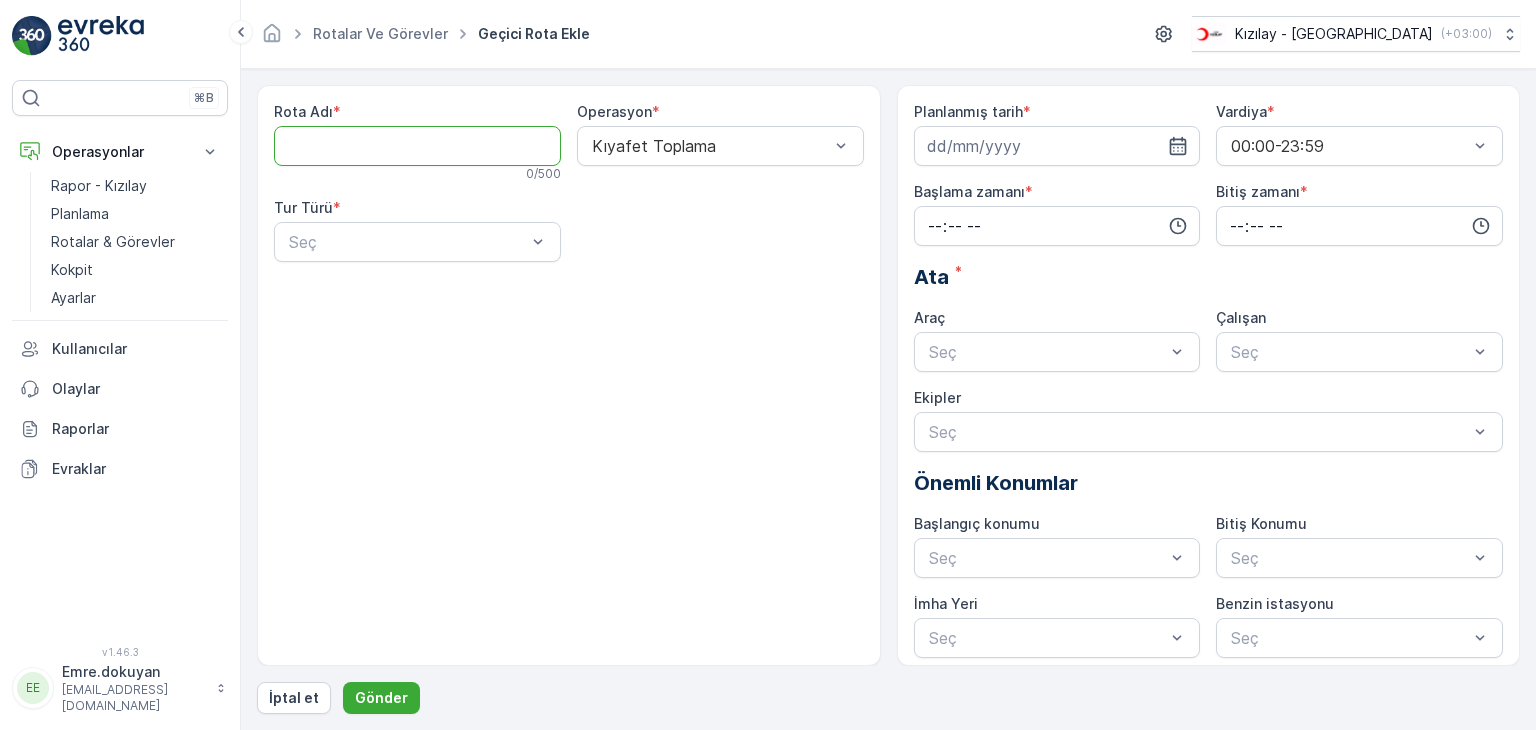 click on "Rota Adı" at bounding box center (417, 146) 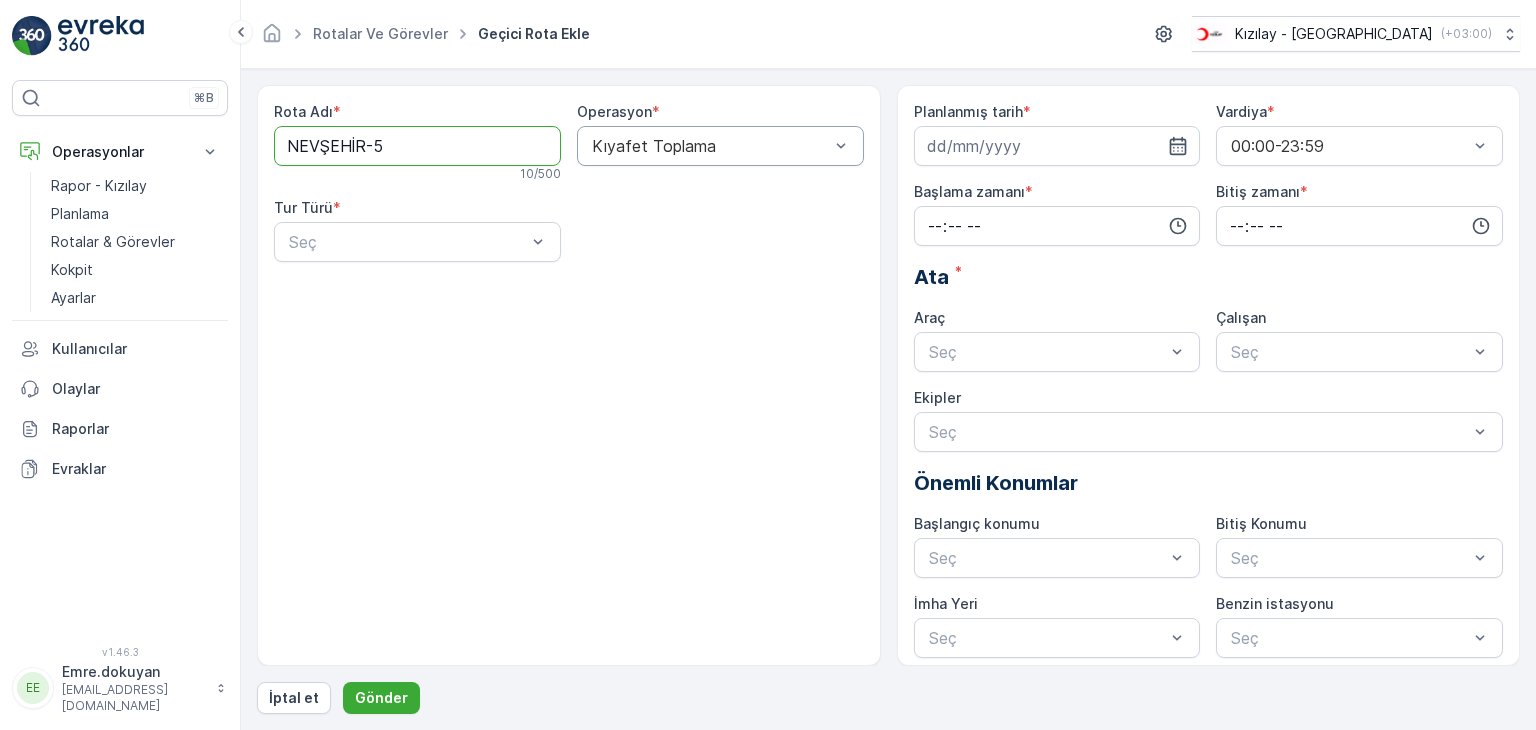 click at bounding box center (710, 146) 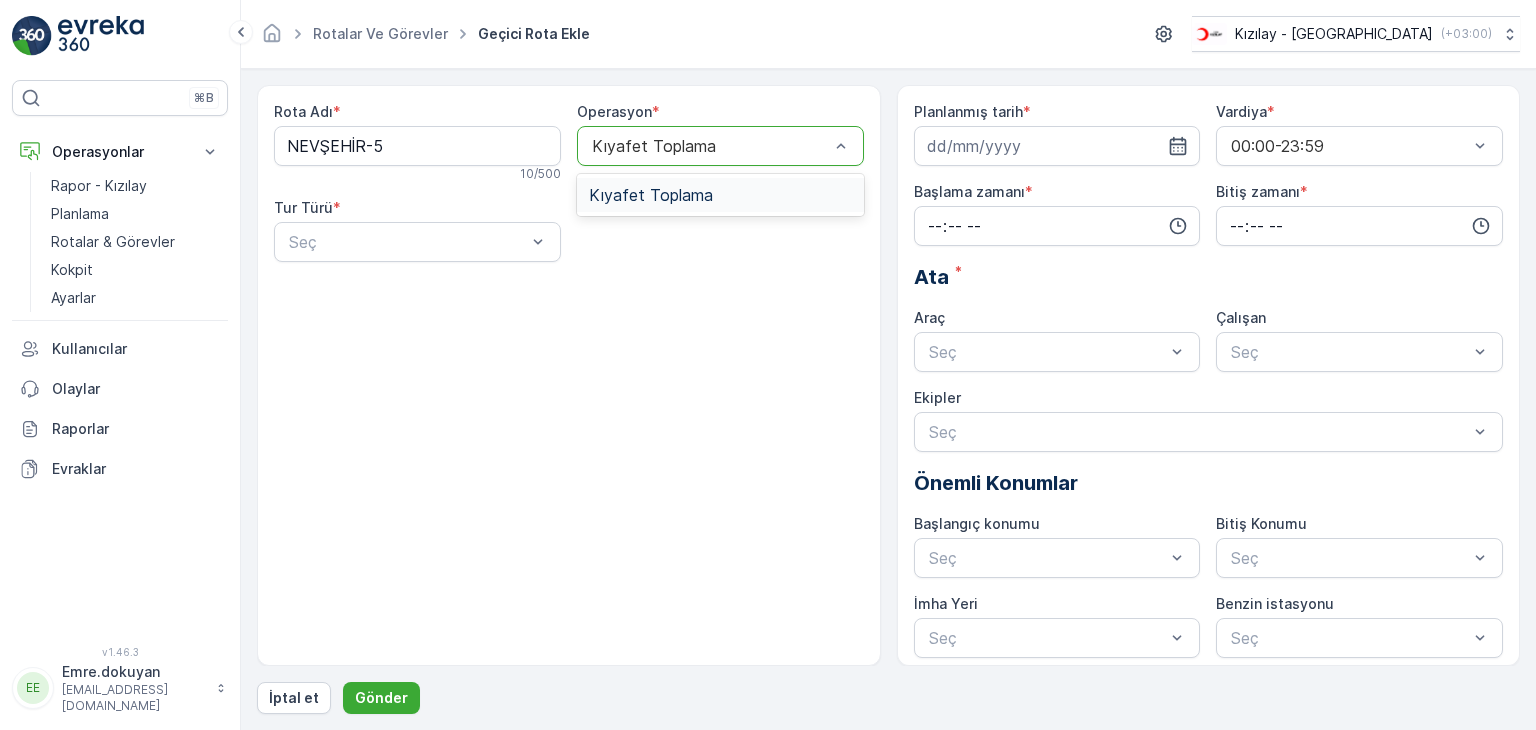 click on "Kıyafet Toplama" at bounding box center (720, 195) 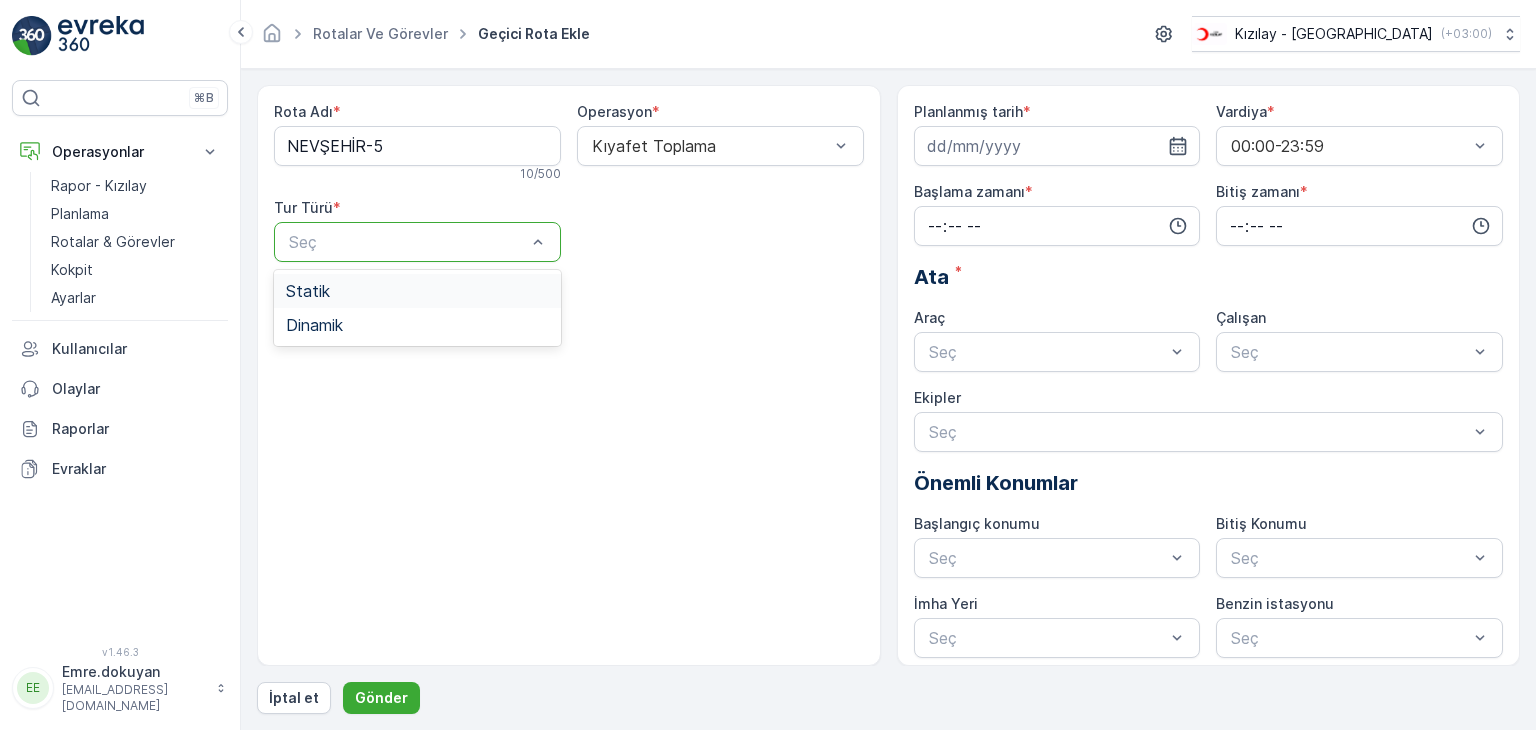 click at bounding box center [407, 242] 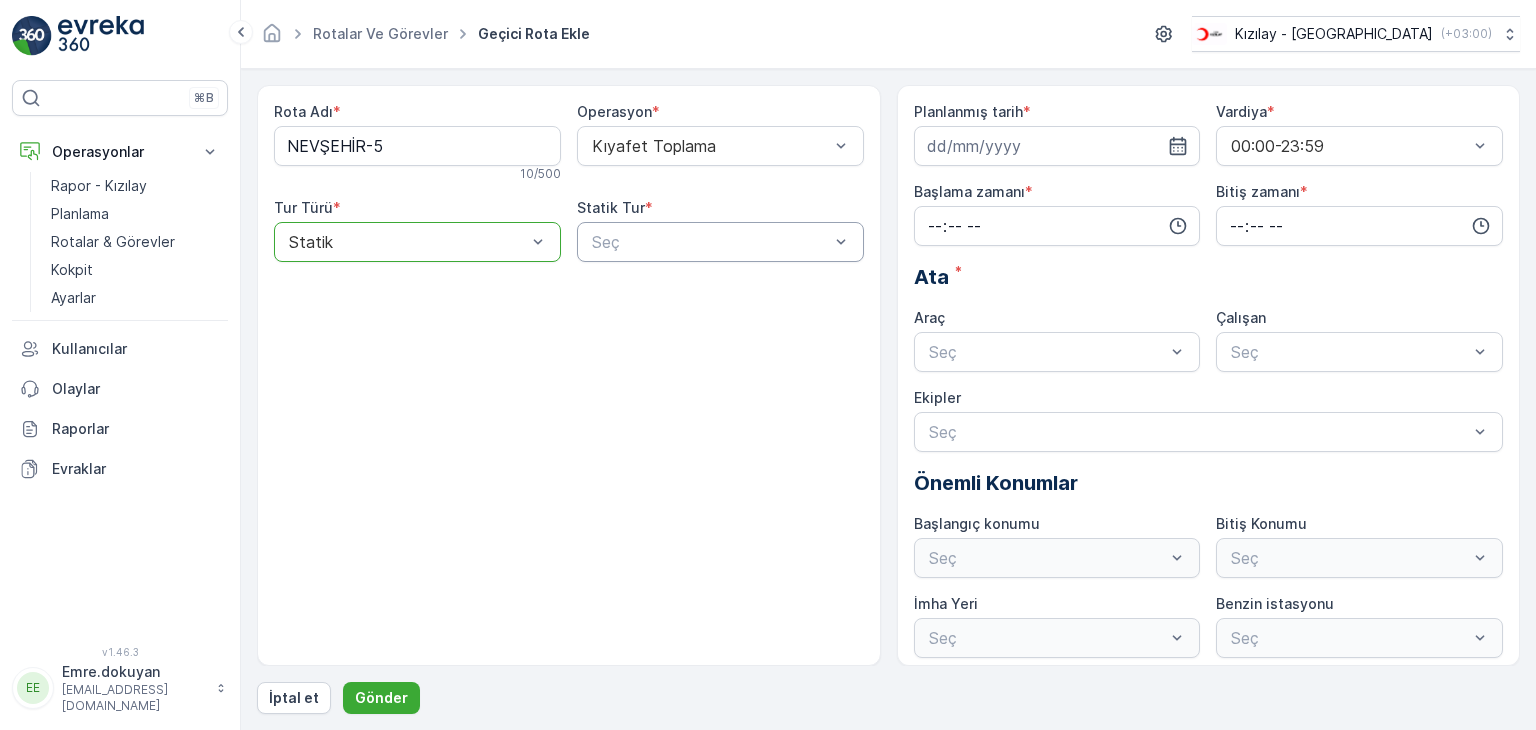 click at bounding box center (710, 242) 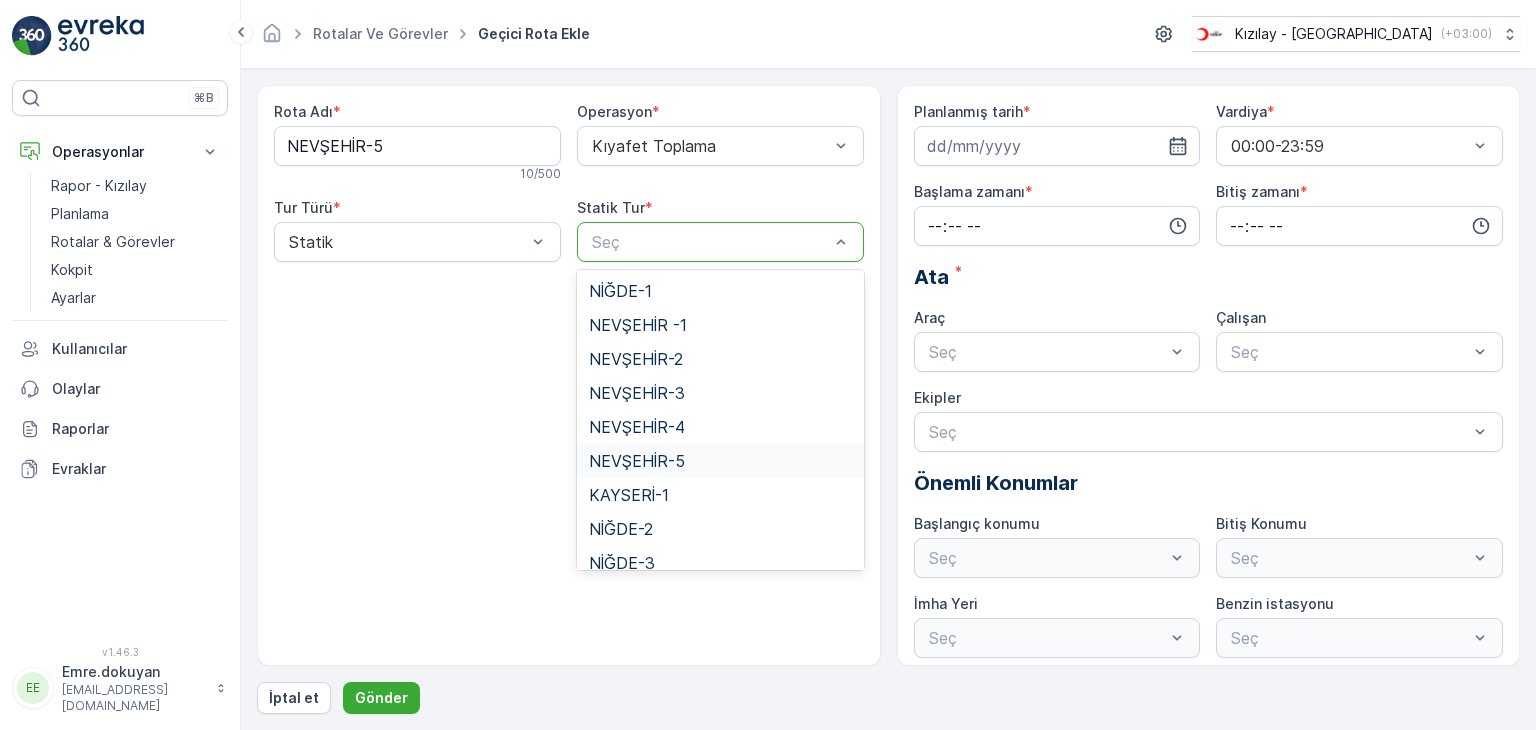 click on "NEVŞEHİR-5" at bounding box center (637, 461) 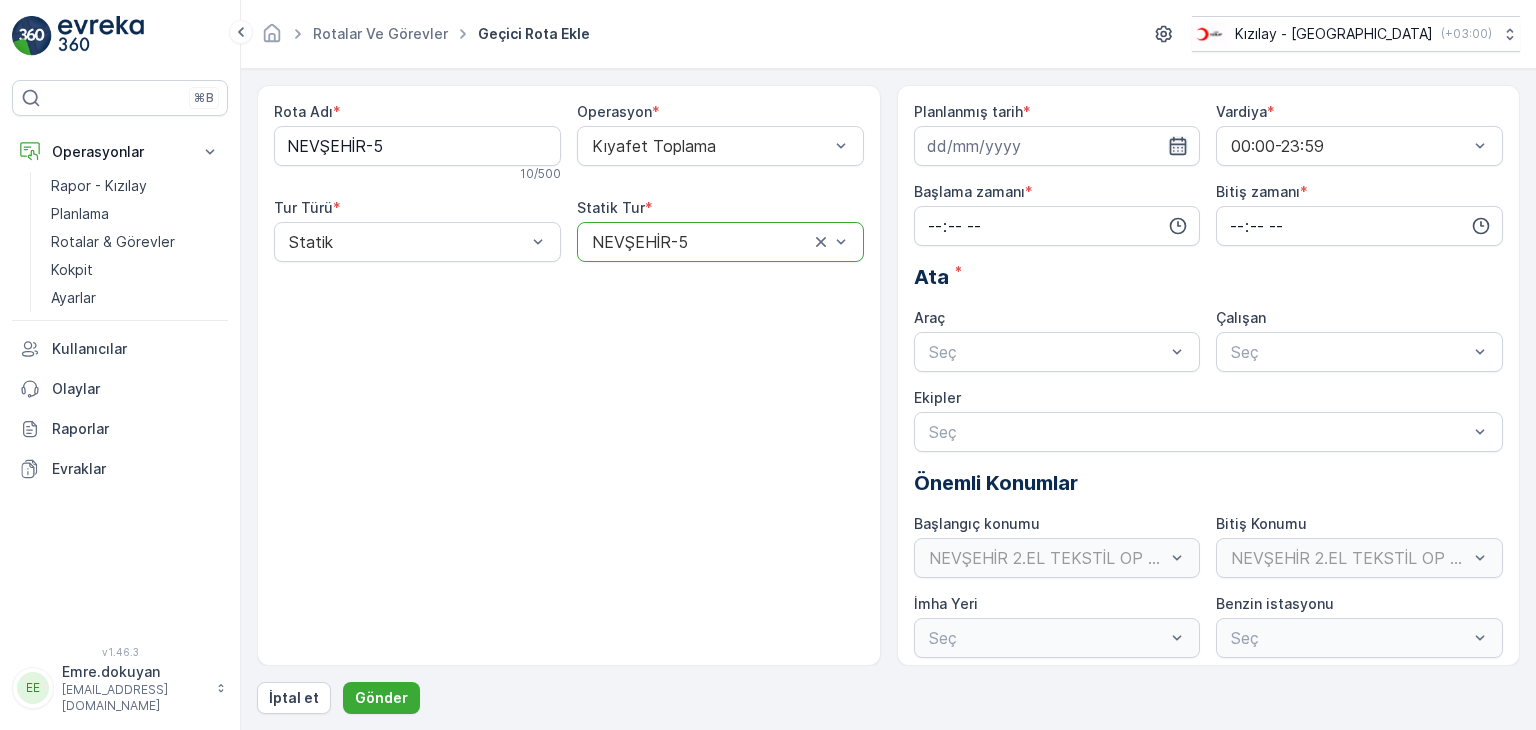 click 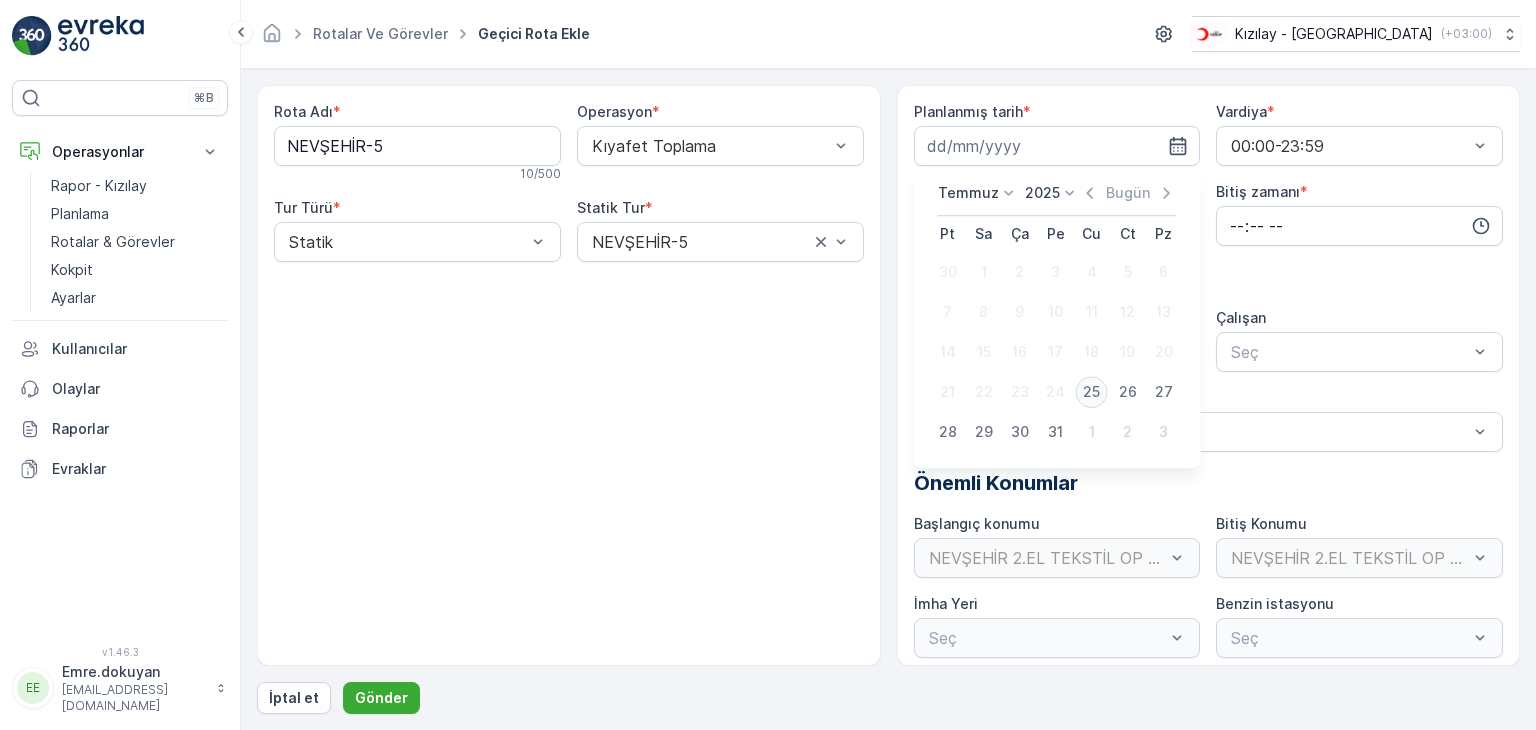 click on "25" at bounding box center [1092, 392] 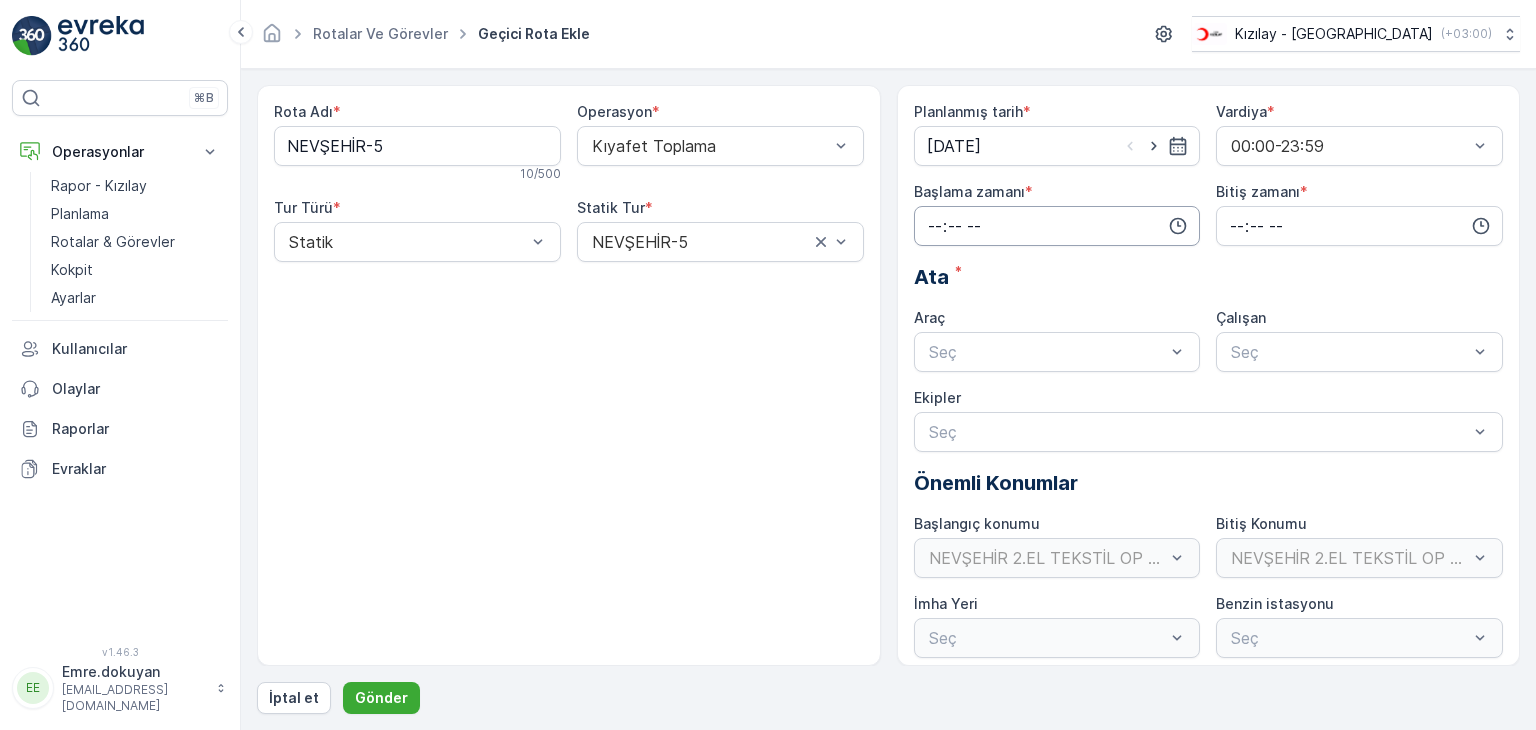 click at bounding box center (1057, 226) 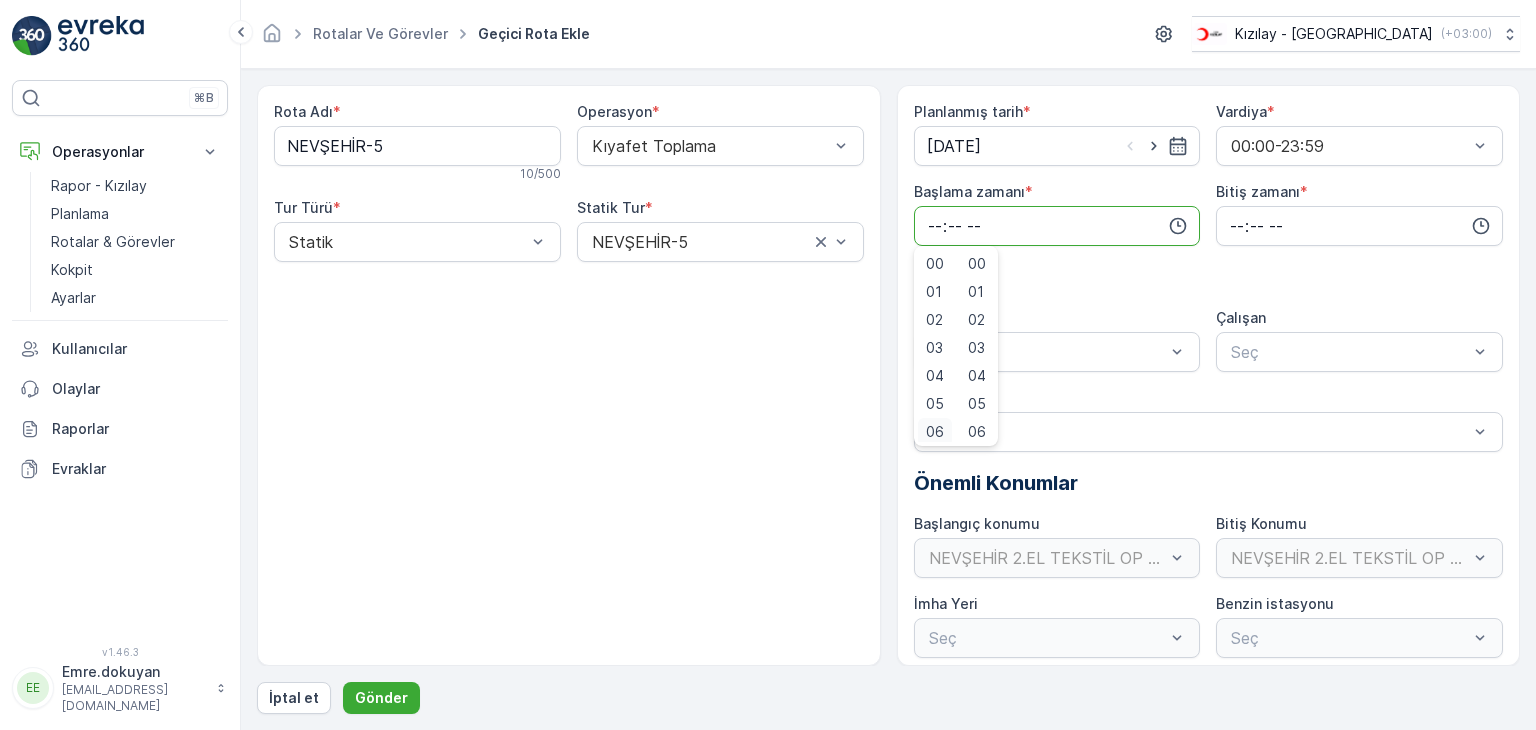scroll, scrollTop: 4, scrollLeft: 0, axis: vertical 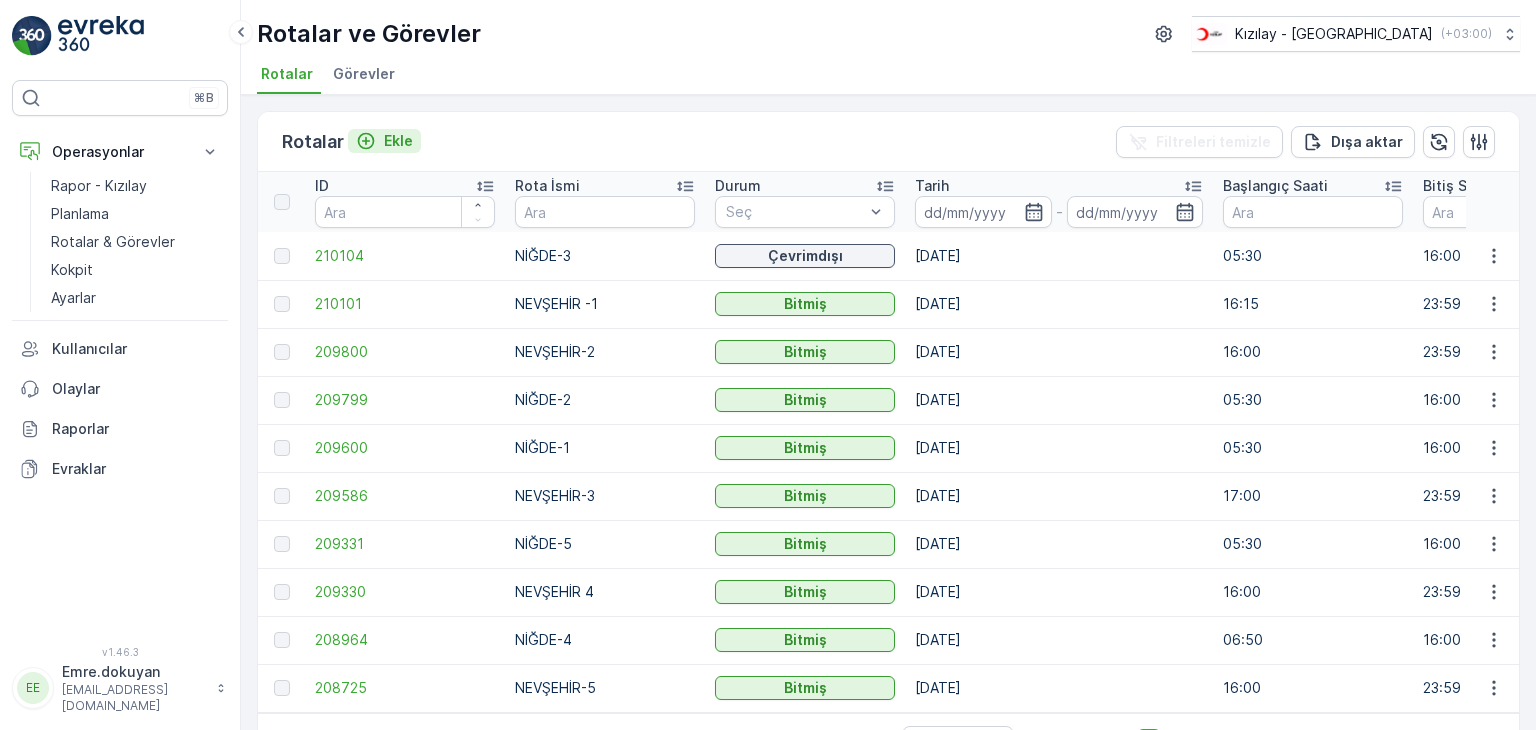 click on "Ekle" at bounding box center [398, 141] 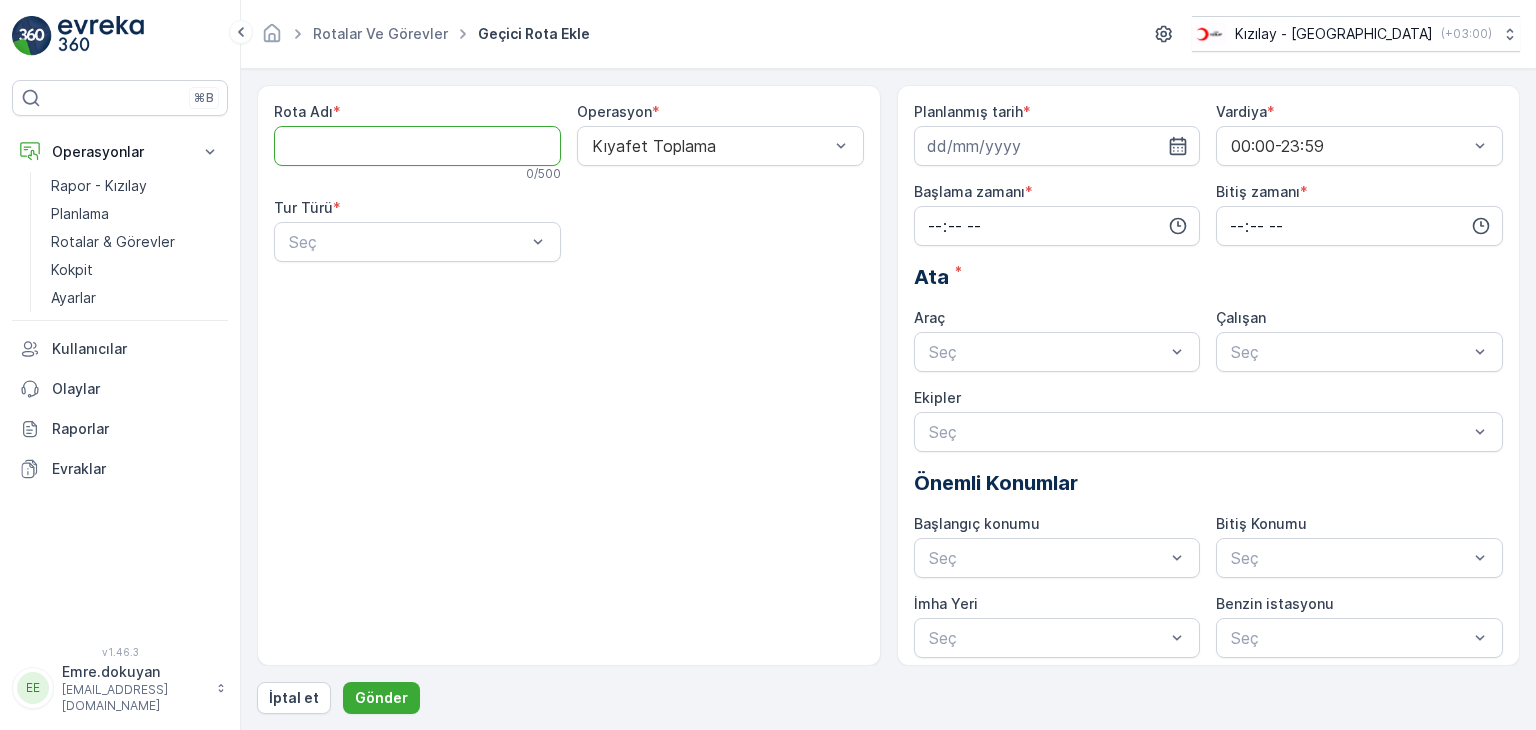 click on "Rota Adı" at bounding box center [417, 146] 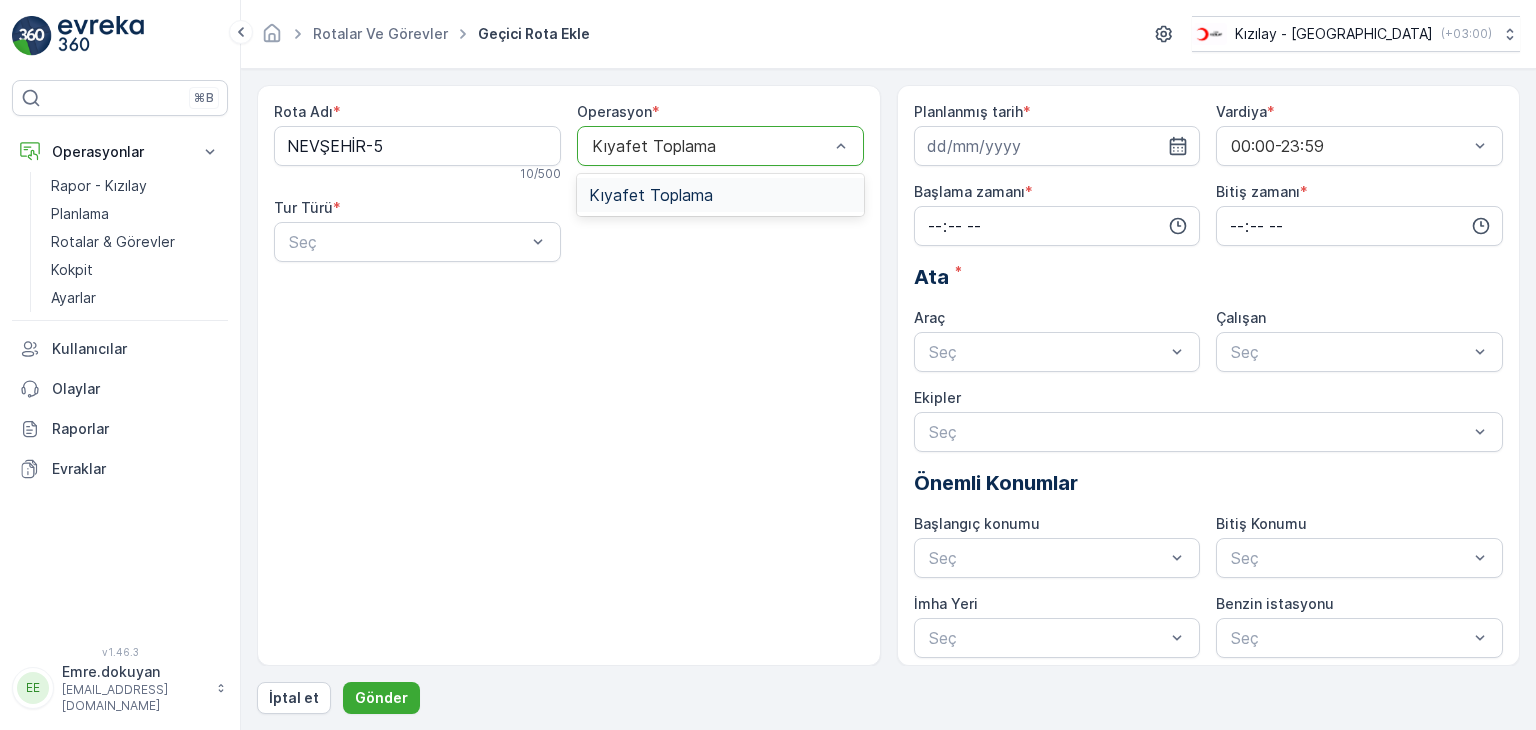 click at bounding box center (710, 146) 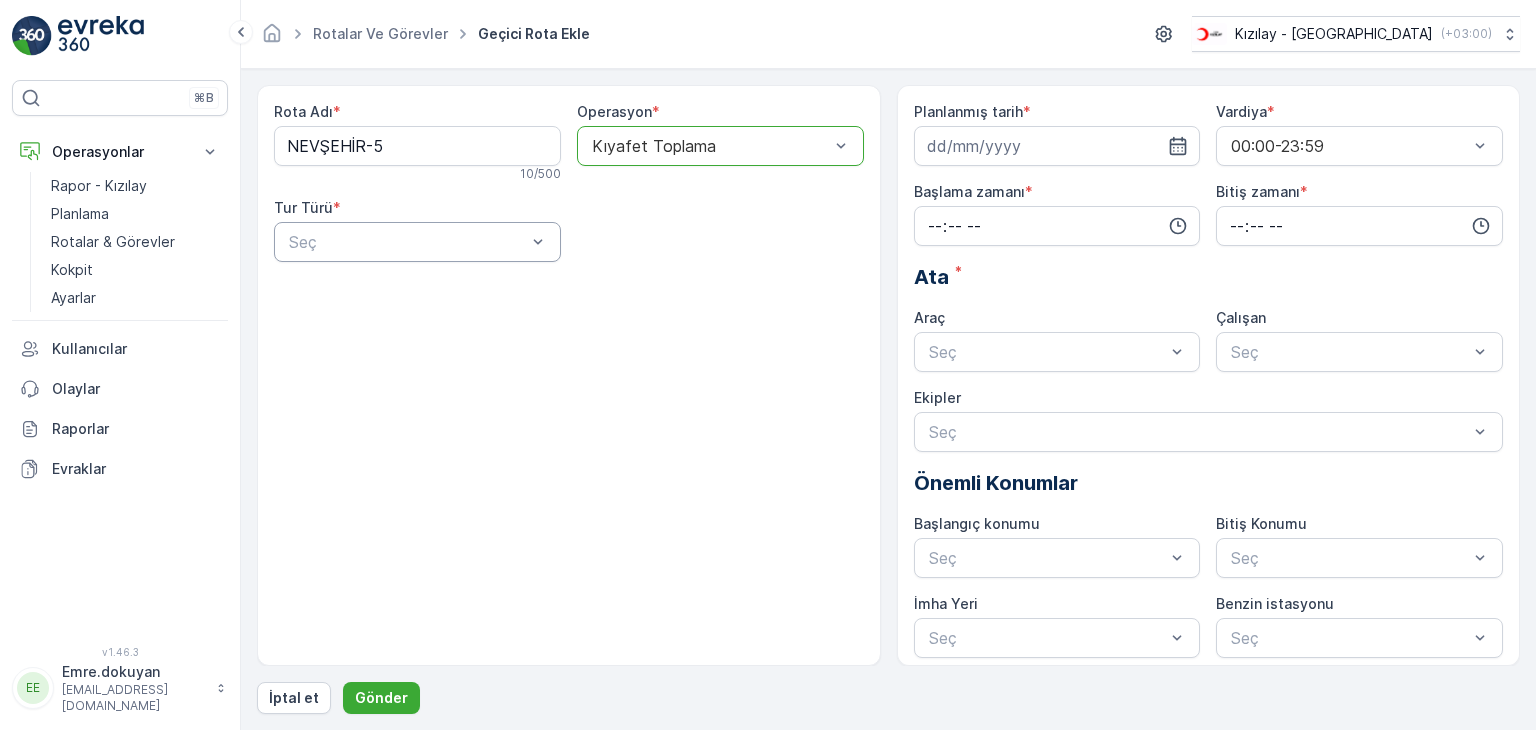 click at bounding box center (407, 242) 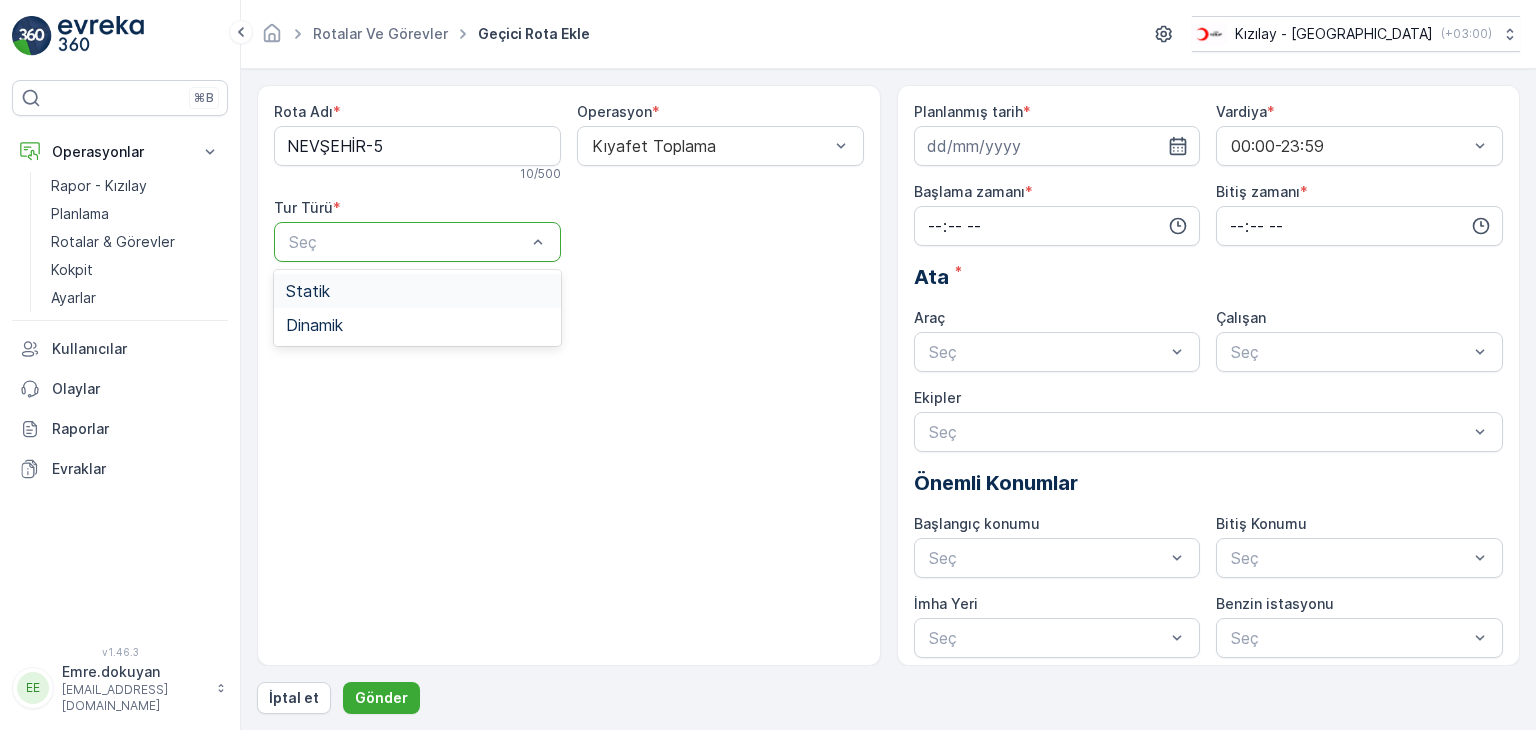 click on "Statik" at bounding box center (417, 291) 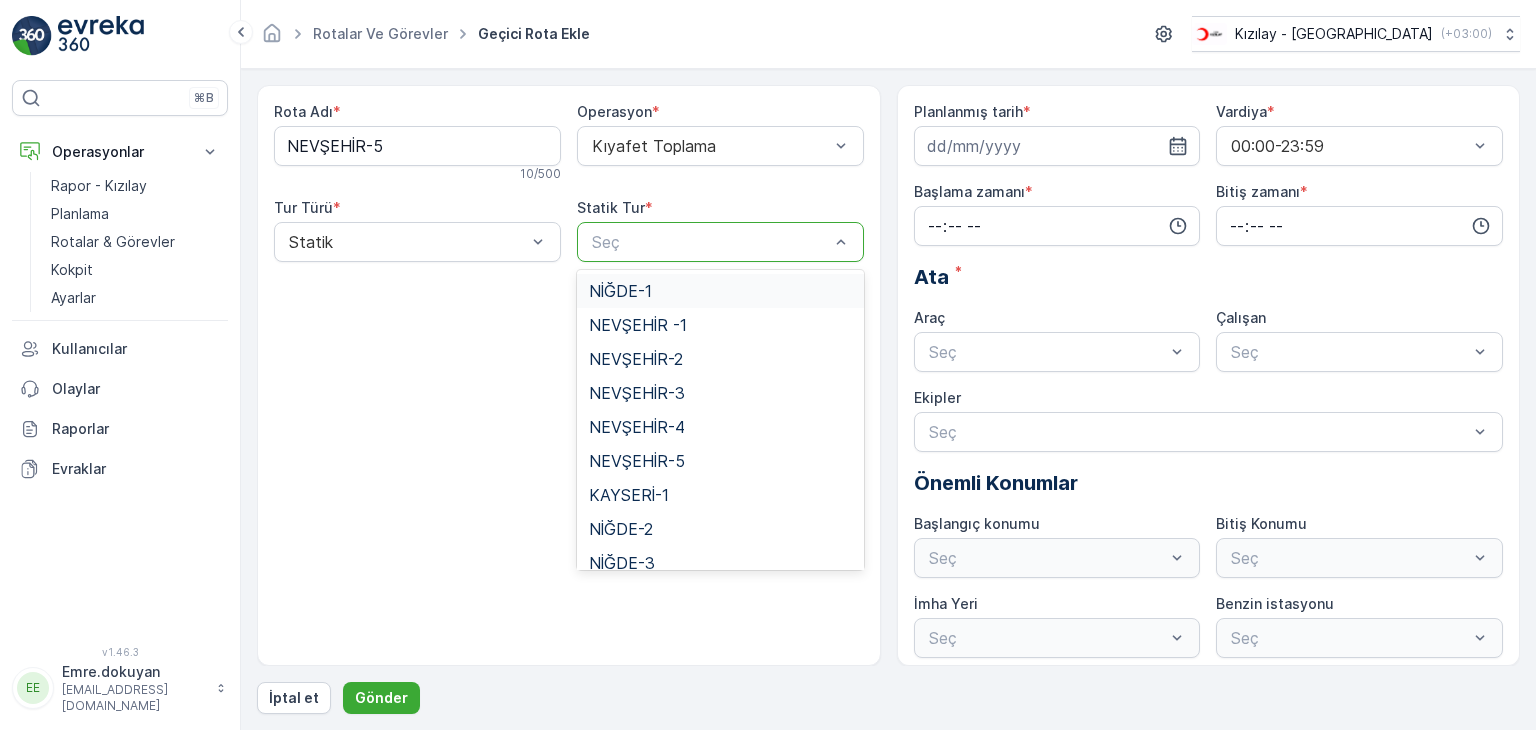 click at bounding box center (710, 242) 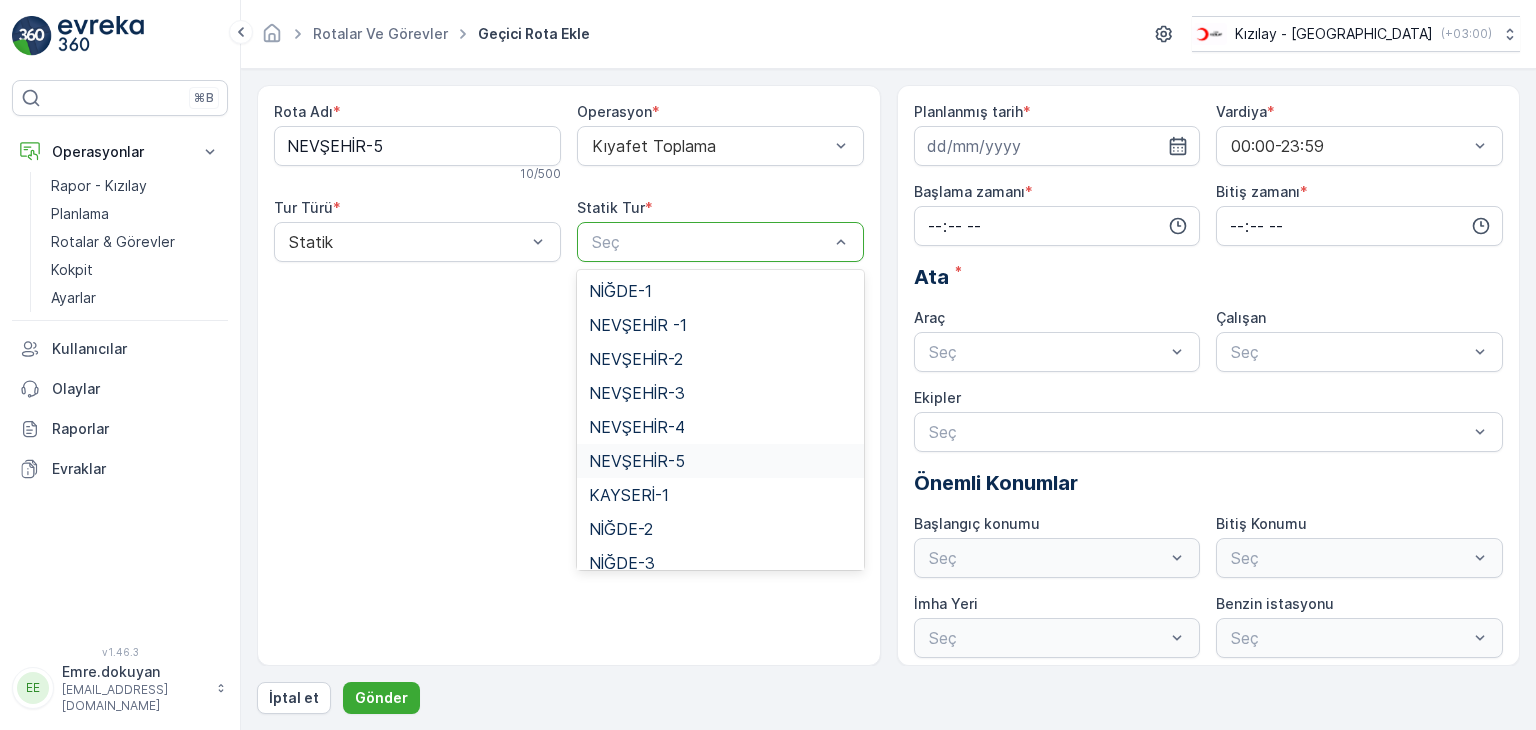 click on "NEVŞEHİR-5" at bounding box center (637, 461) 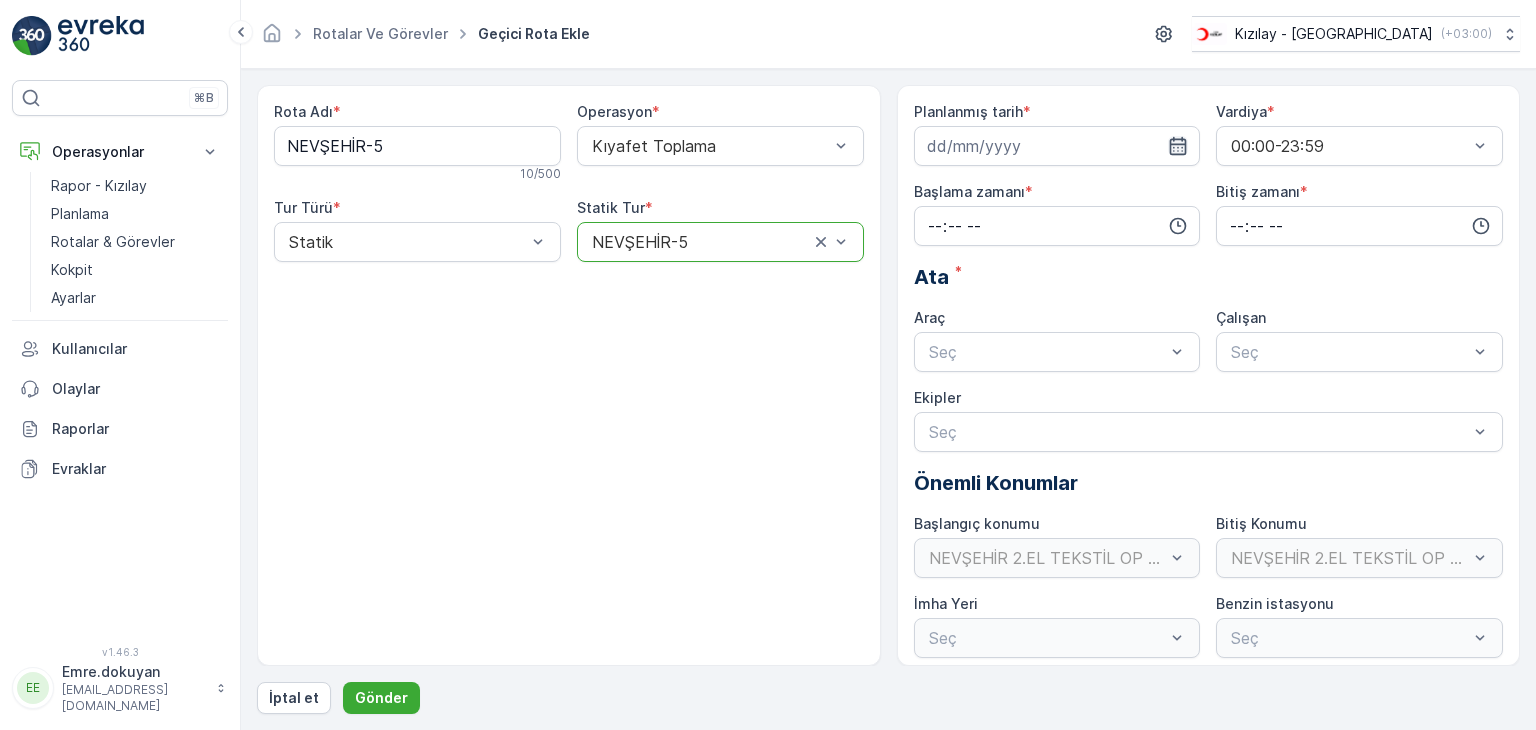 click 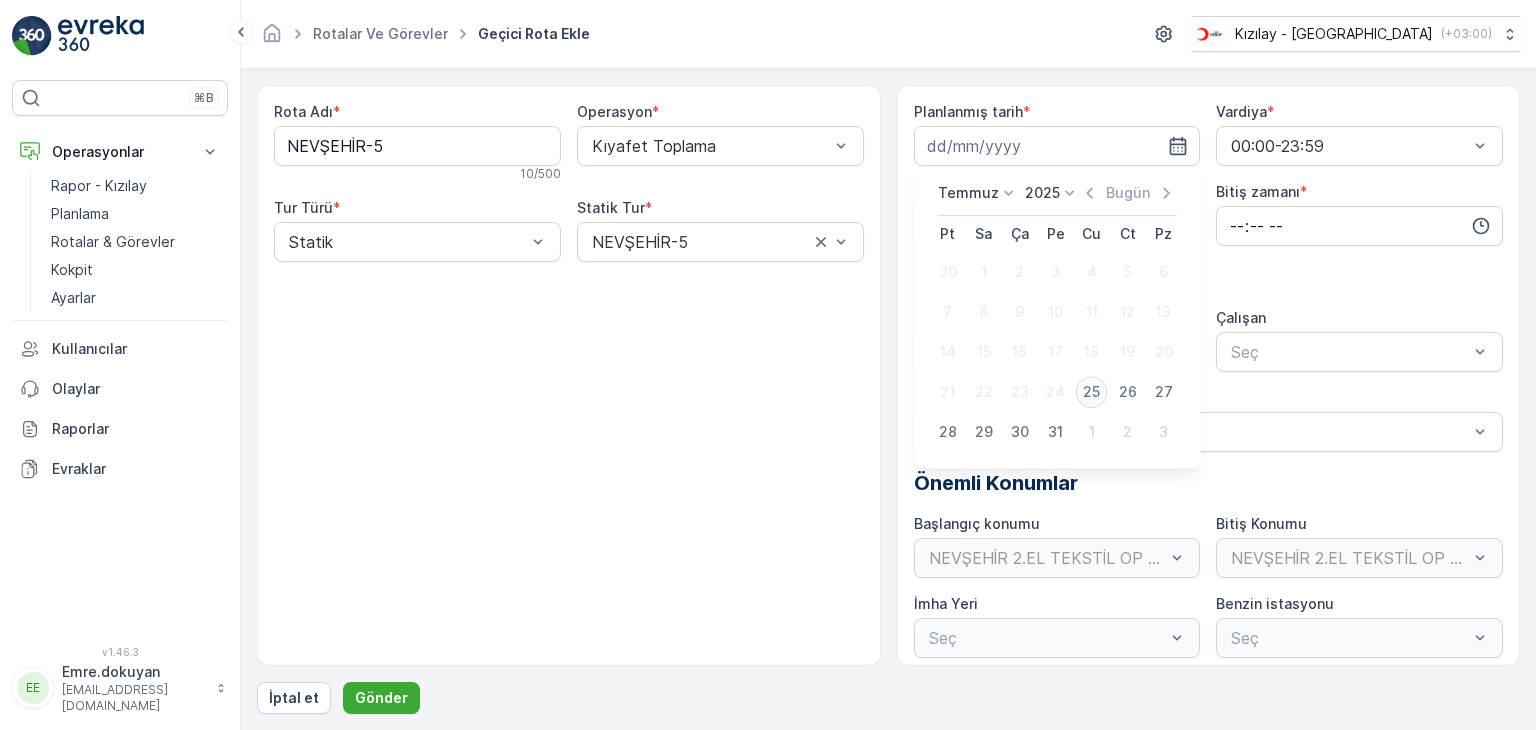 click on "25" at bounding box center (1092, 392) 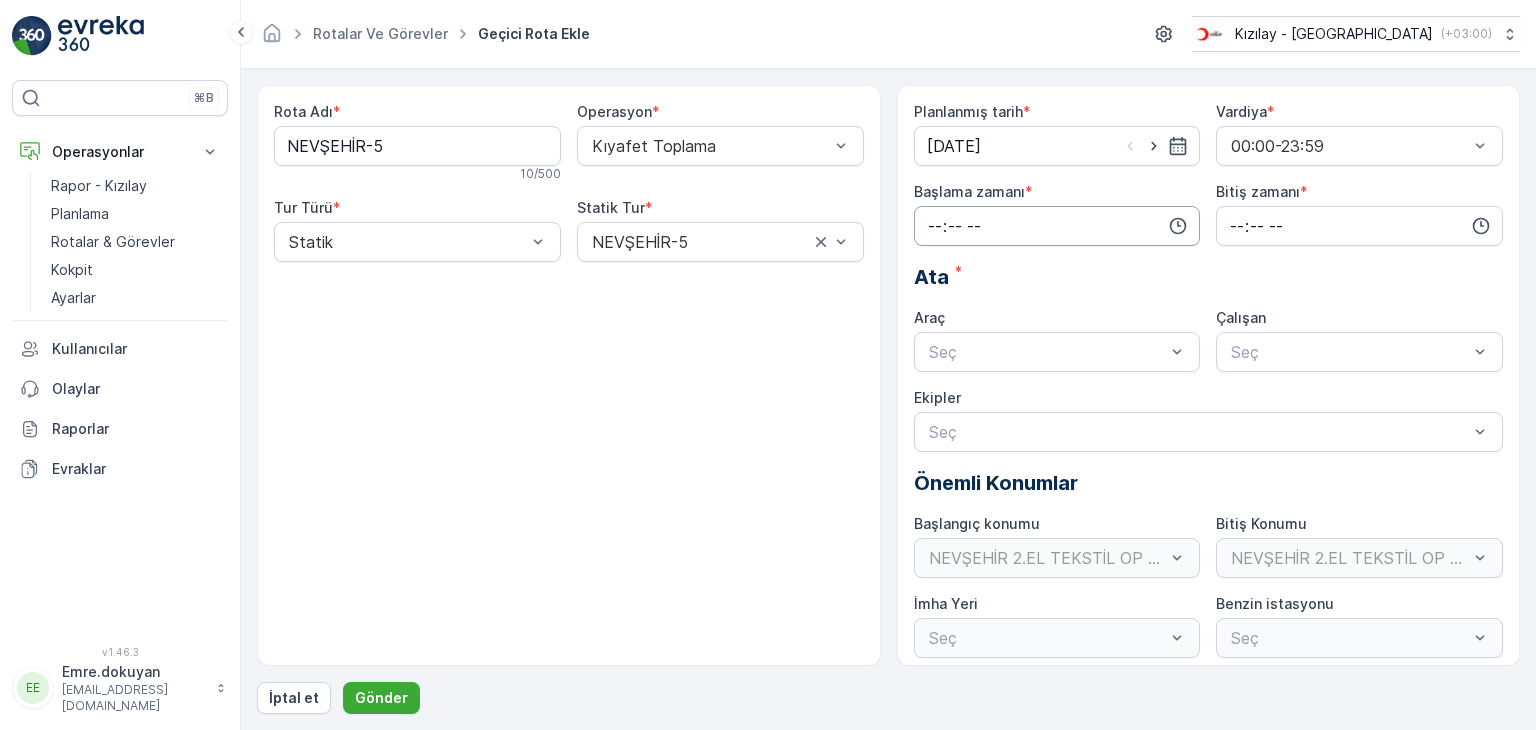 click at bounding box center (1057, 226) 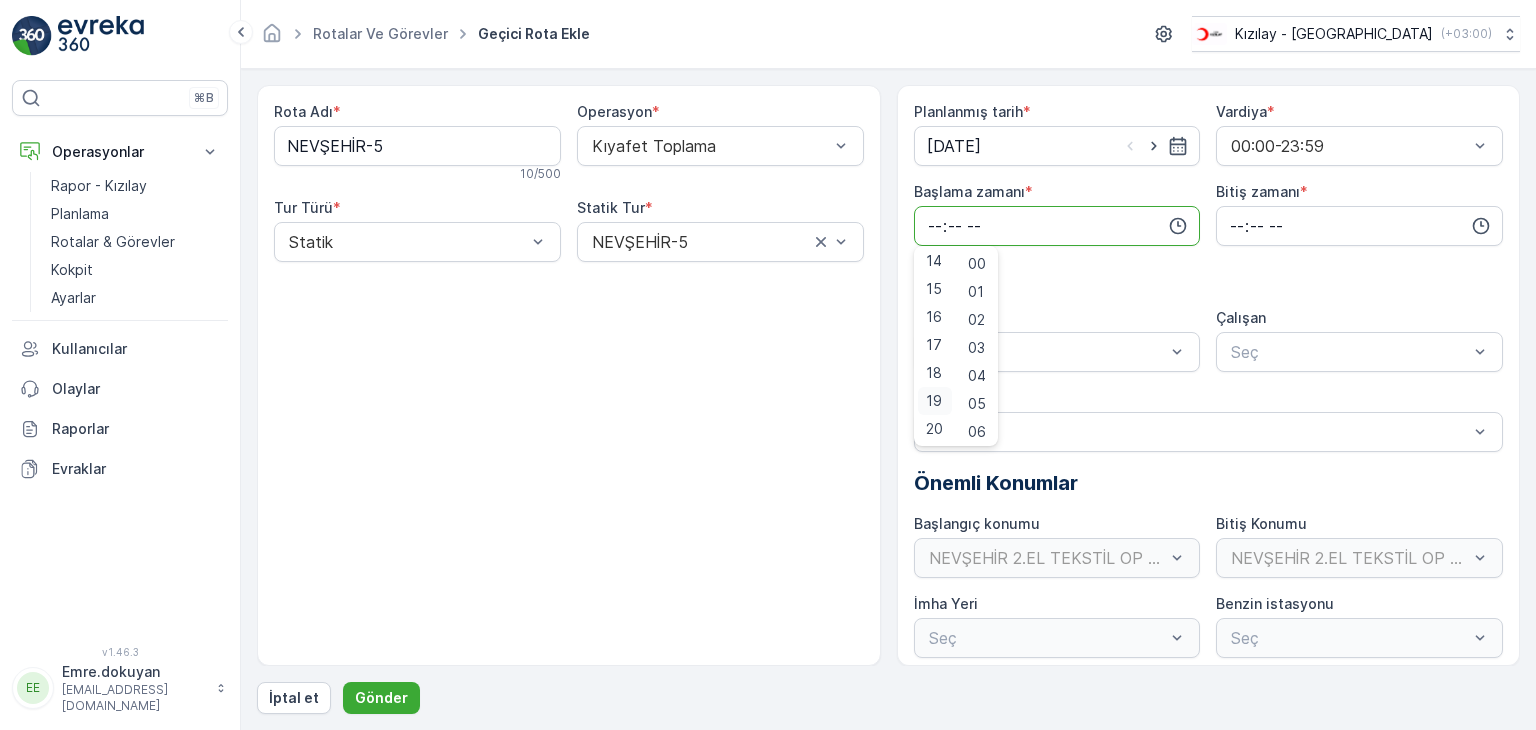 scroll, scrollTop: 400, scrollLeft: 0, axis: vertical 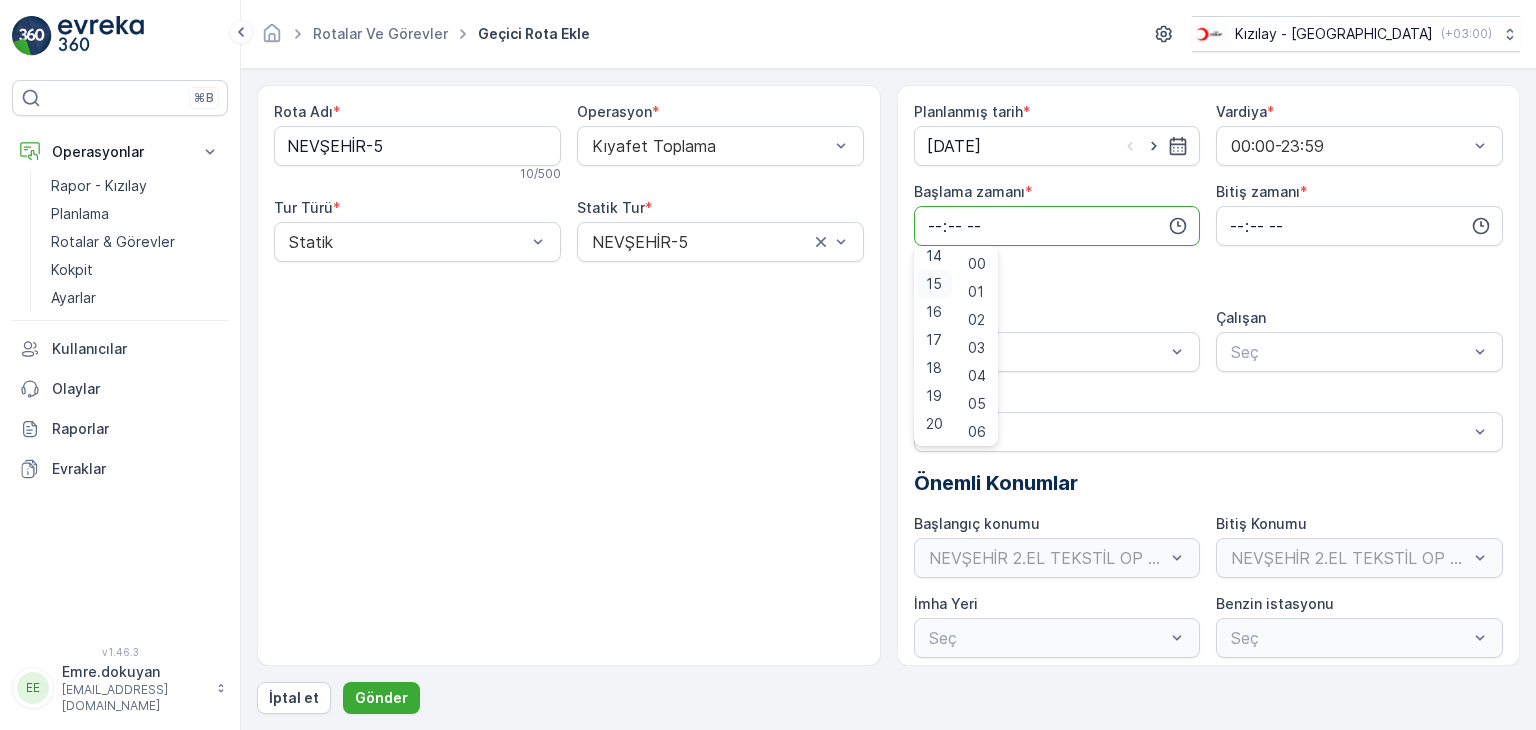 click on "15" at bounding box center (934, 284) 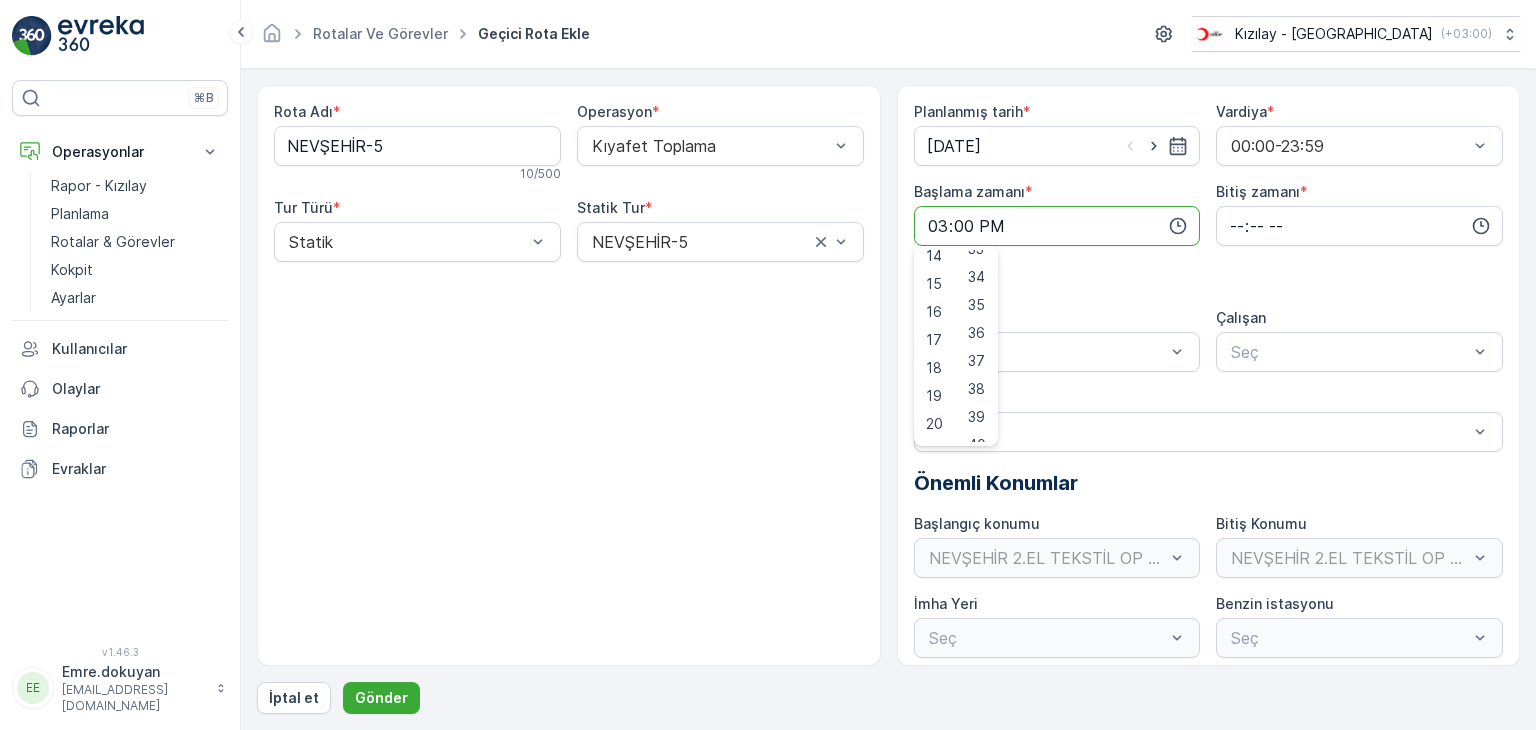scroll, scrollTop: 1000, scrollLeft: 0, axis: vertical 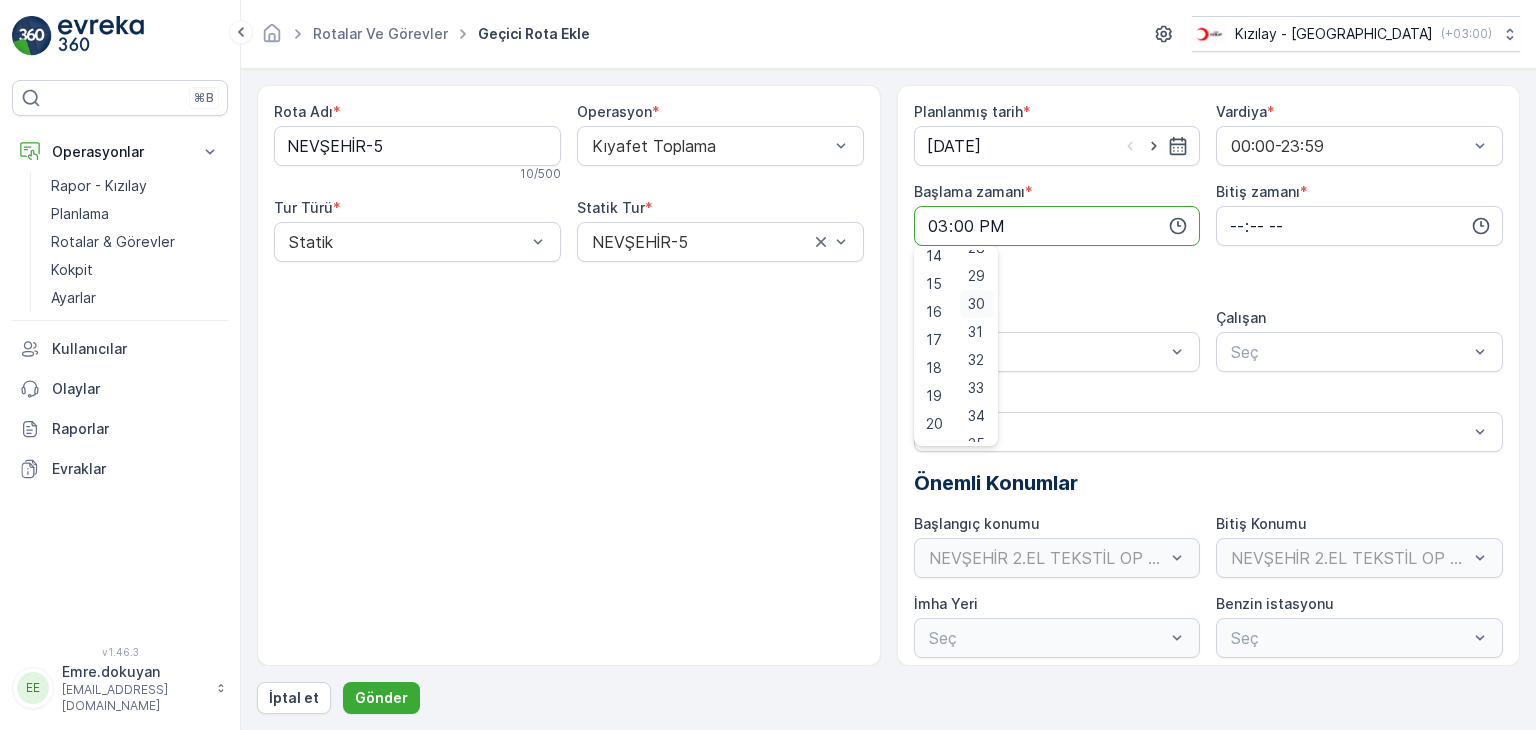click on "30" at bounding box center (976, 304) 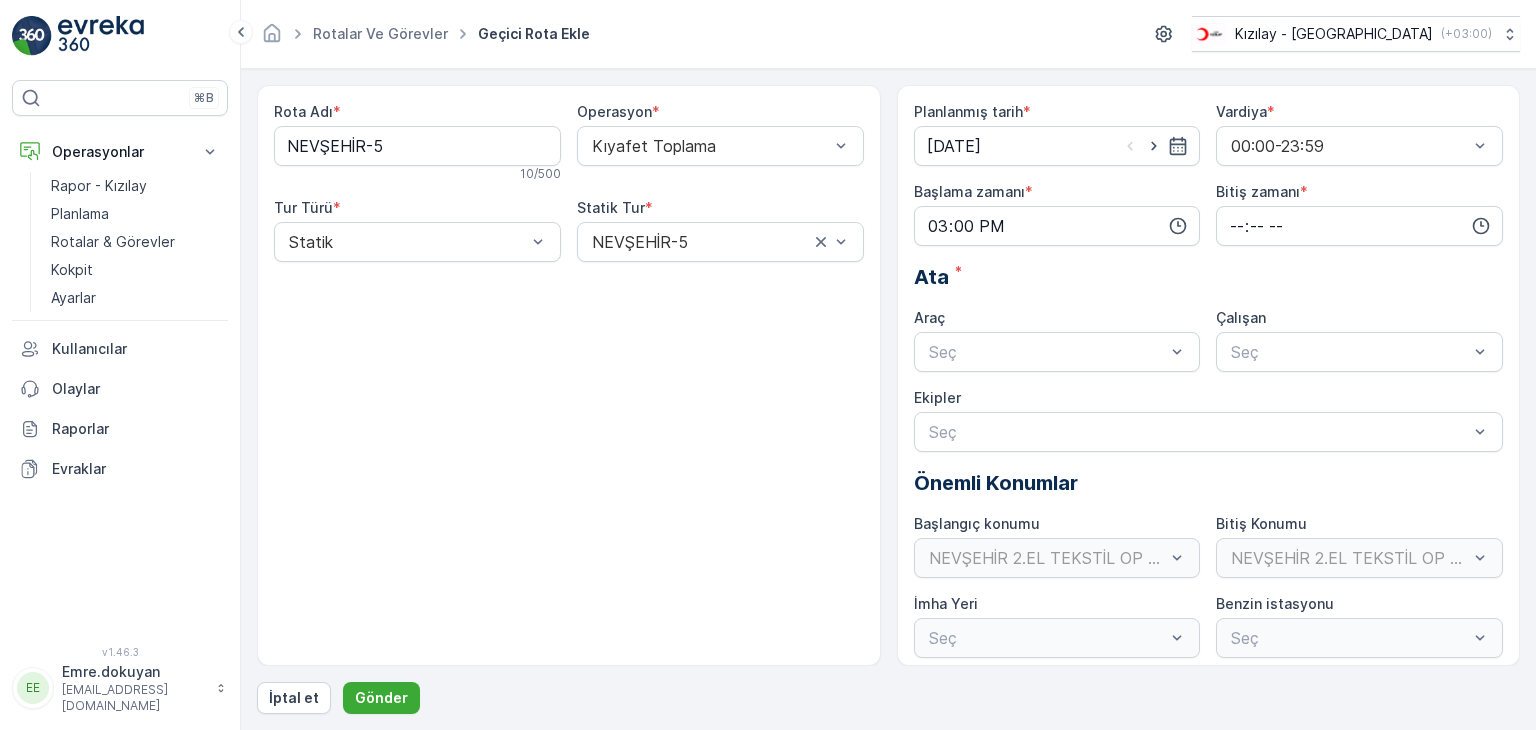 type on "15:30" 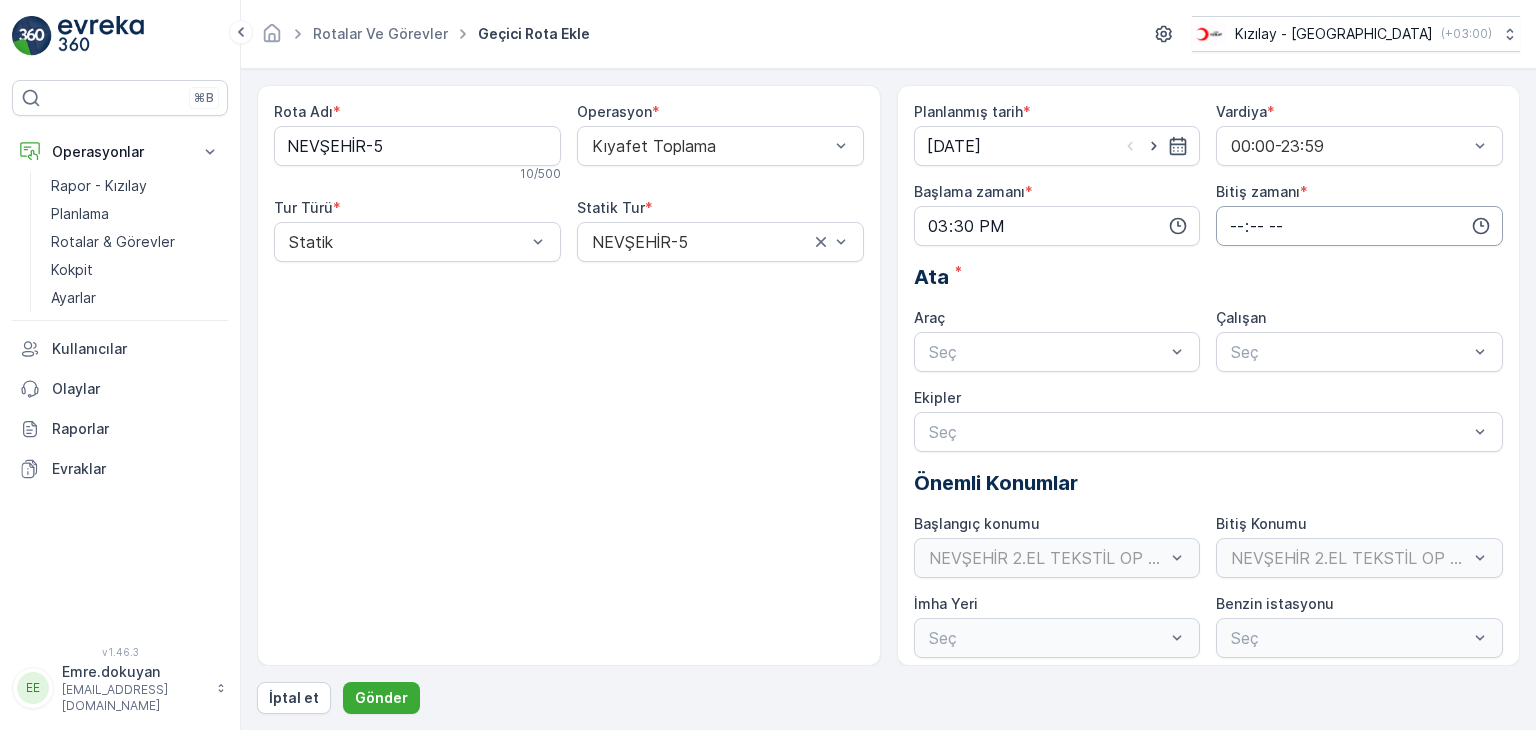 click at bounding box center (1359, 226) 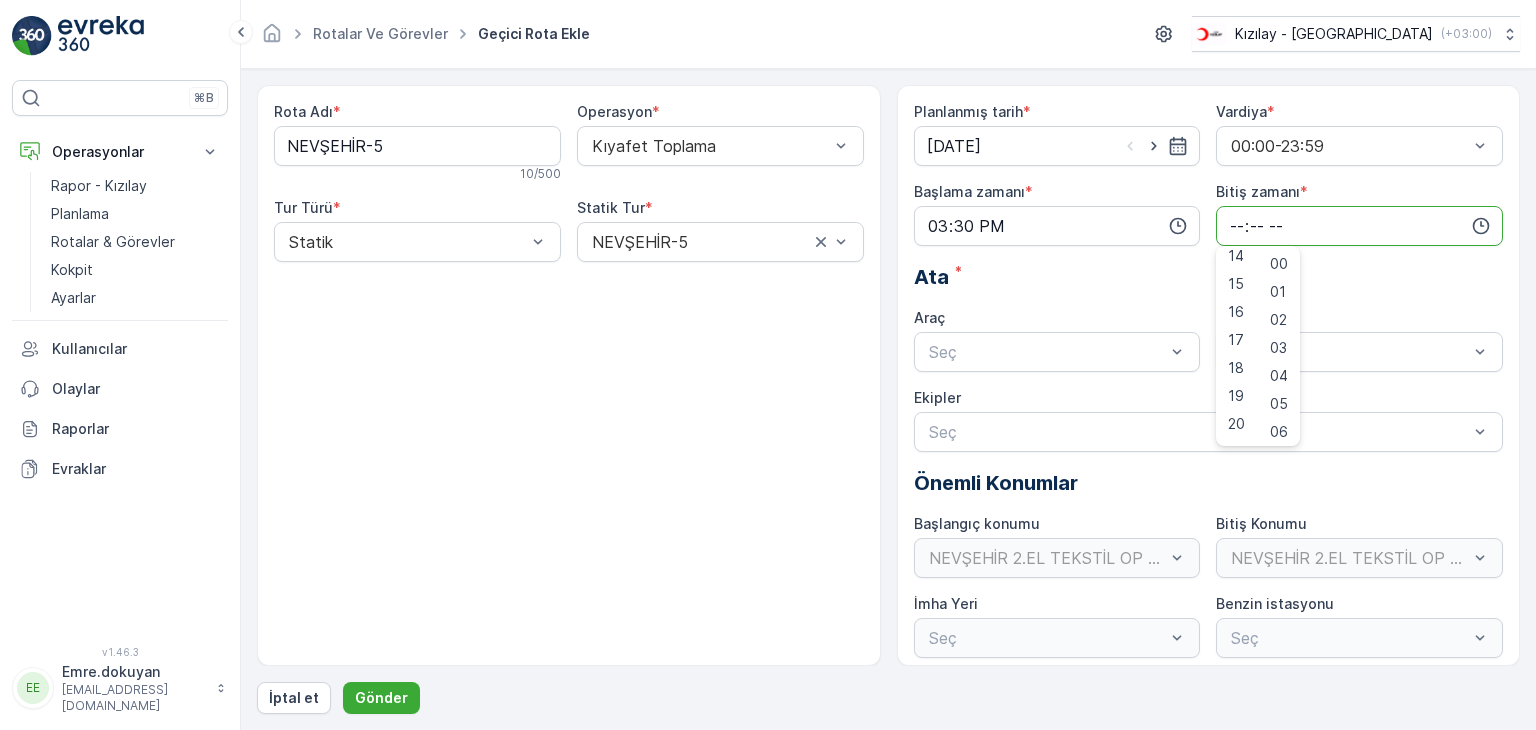 scroll, scrollTop: 480, scrollLeft: 0, axis: vertical 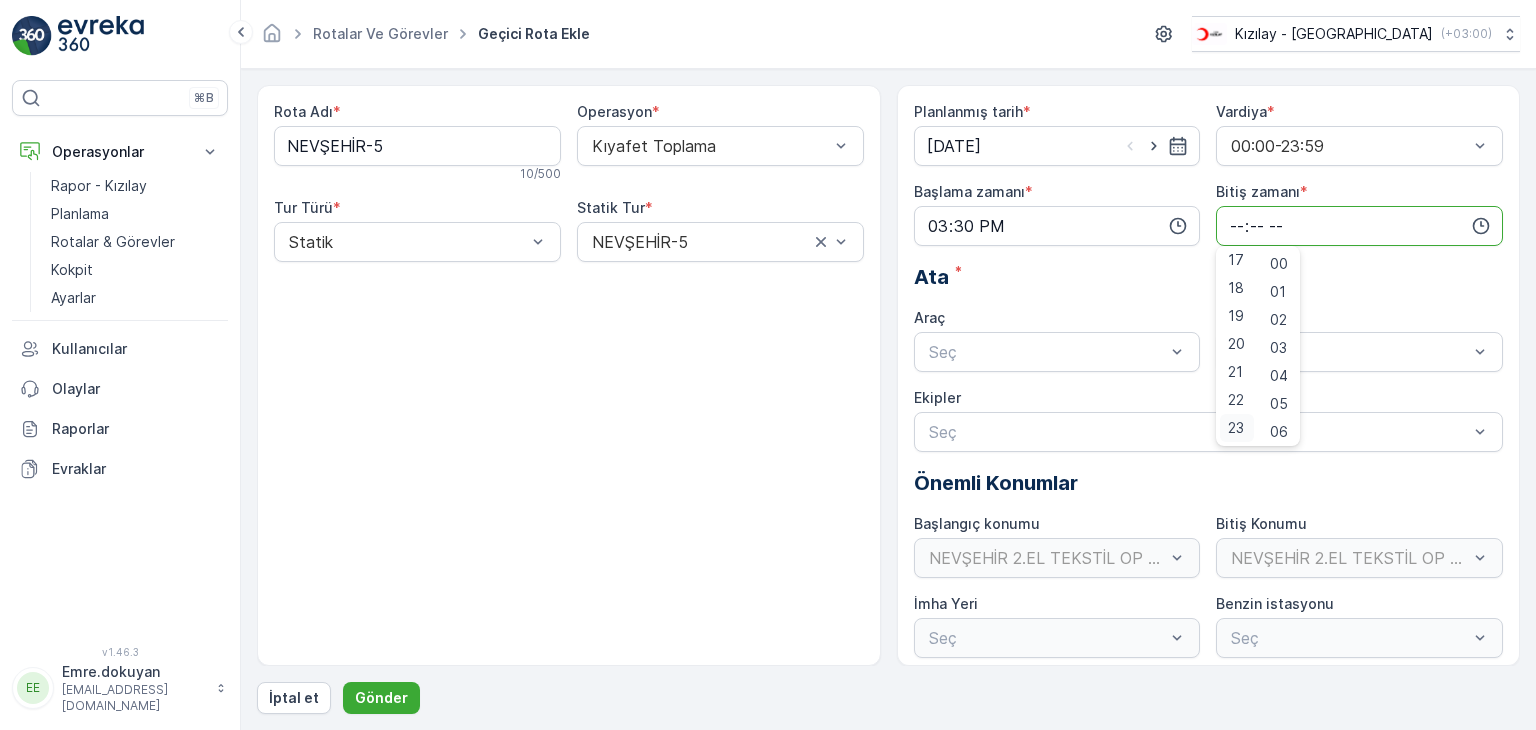 click on "23" at bounding box center (1236, 428) 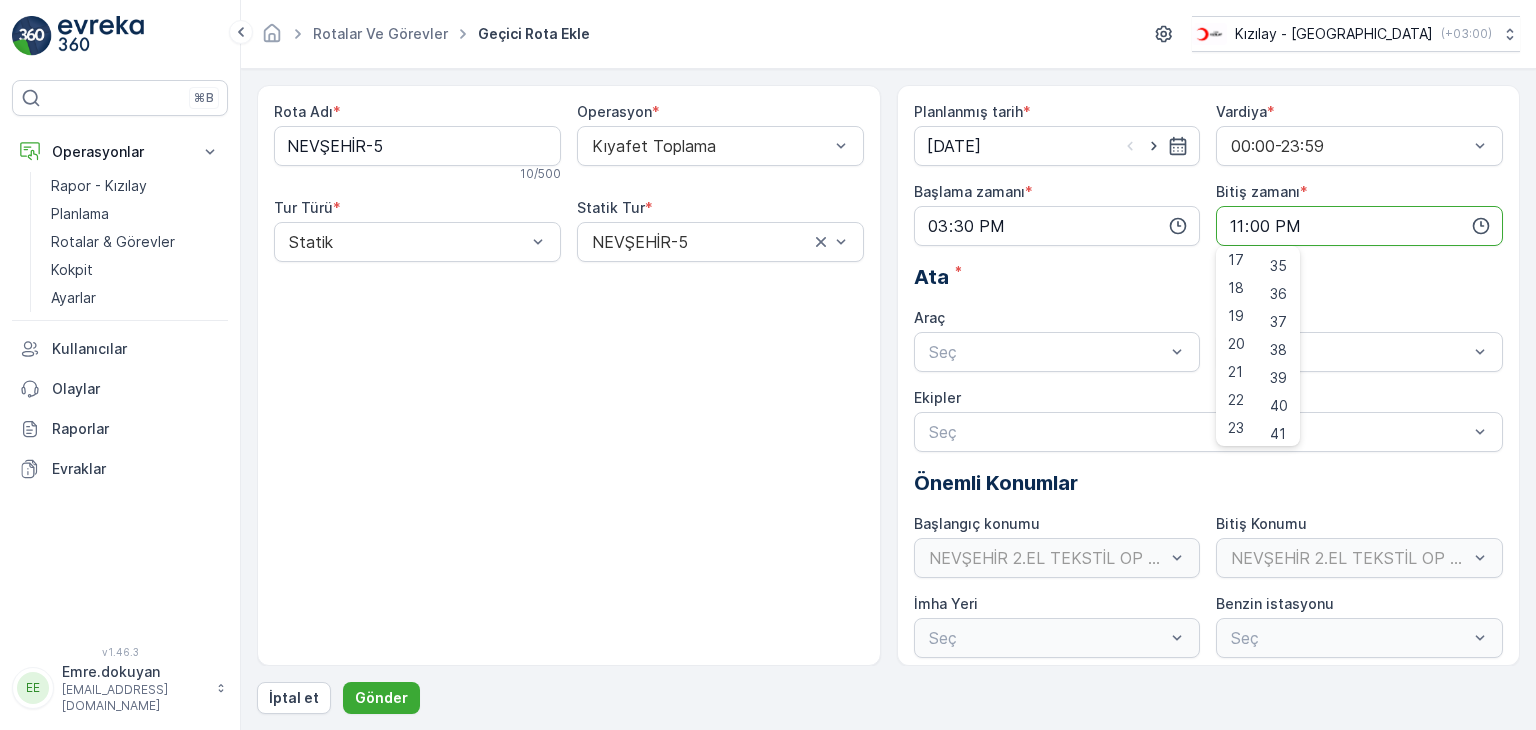 scroll, scrollTop: 1488, scrollLeft: 0, axis: vertical 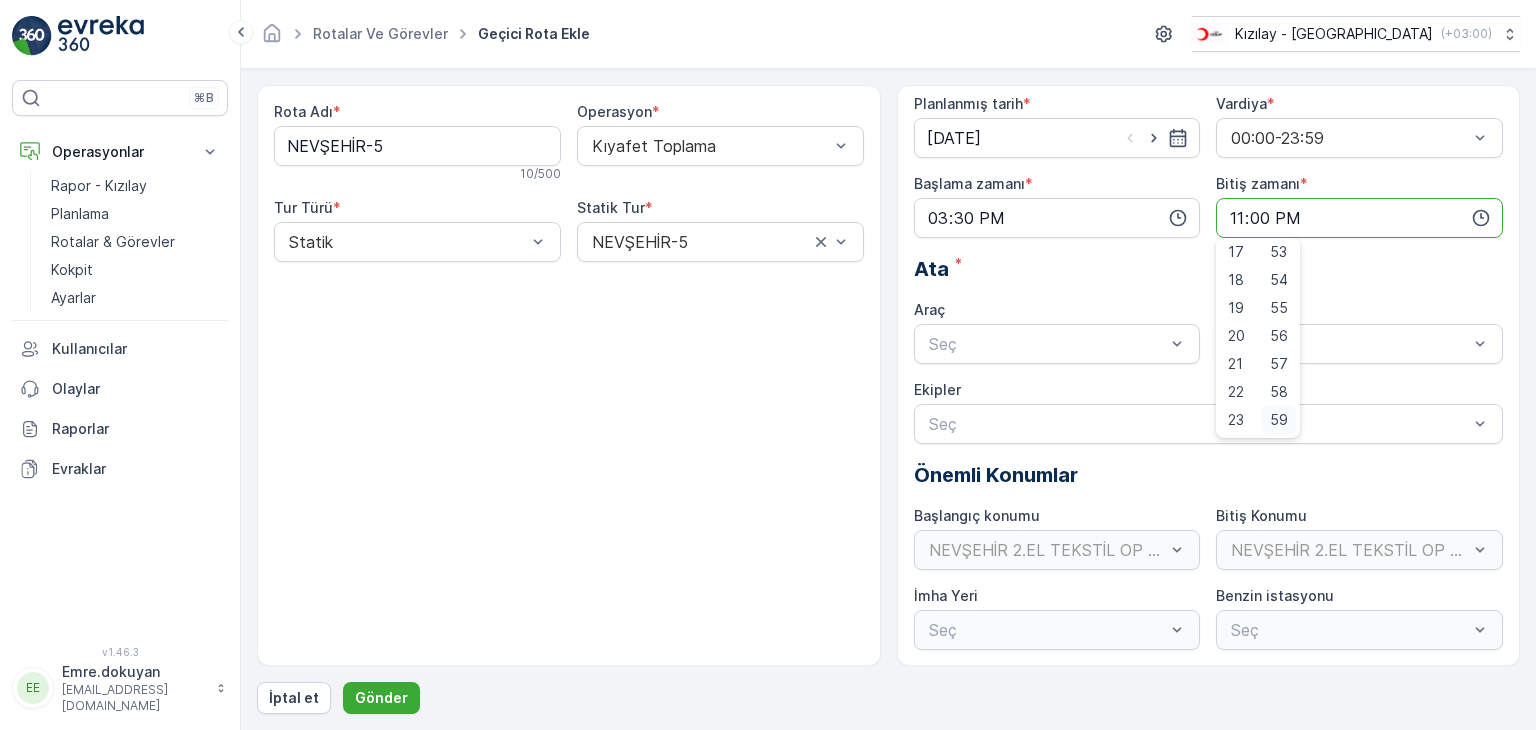 click on "59" at bounding box center [1279, 420] 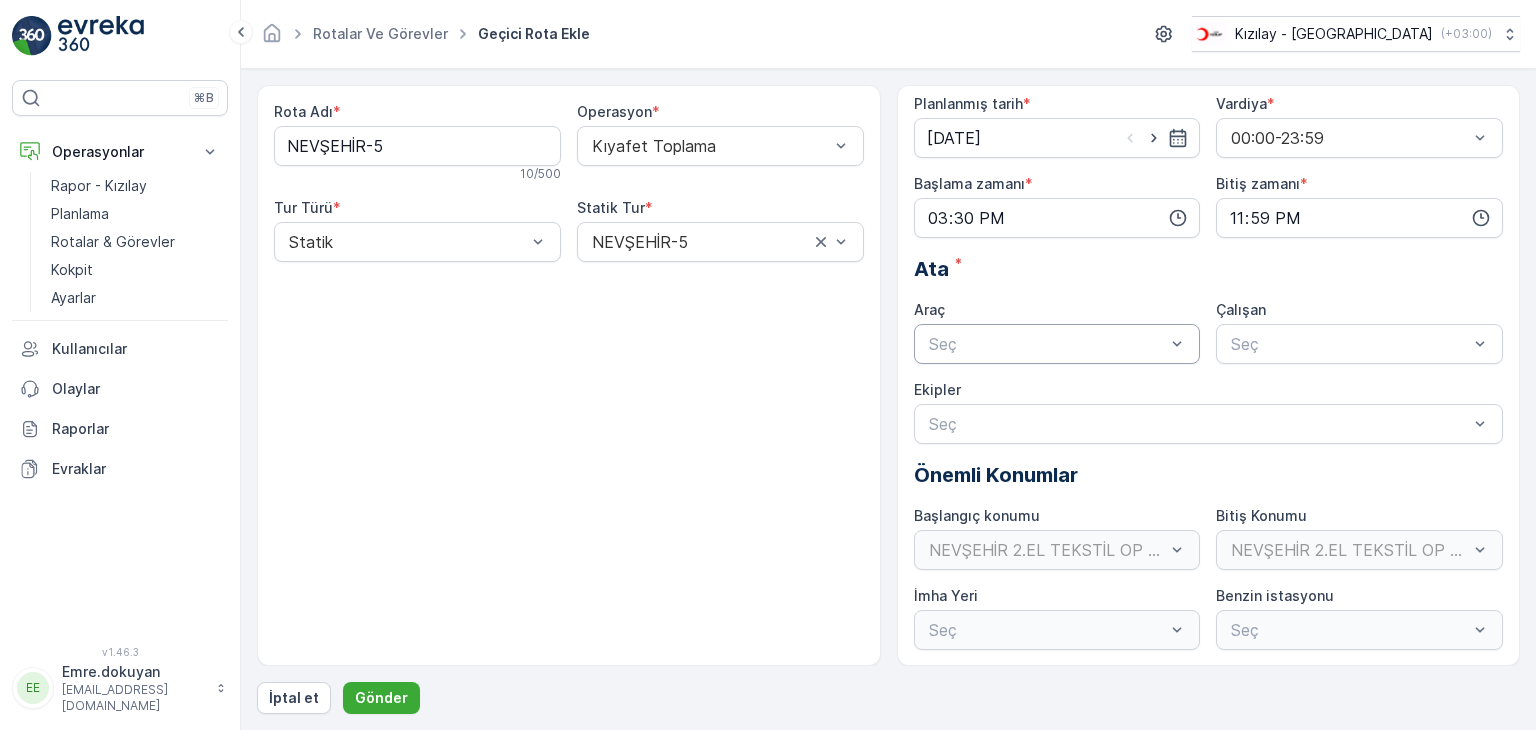 click at bounding box center (1047, 344) 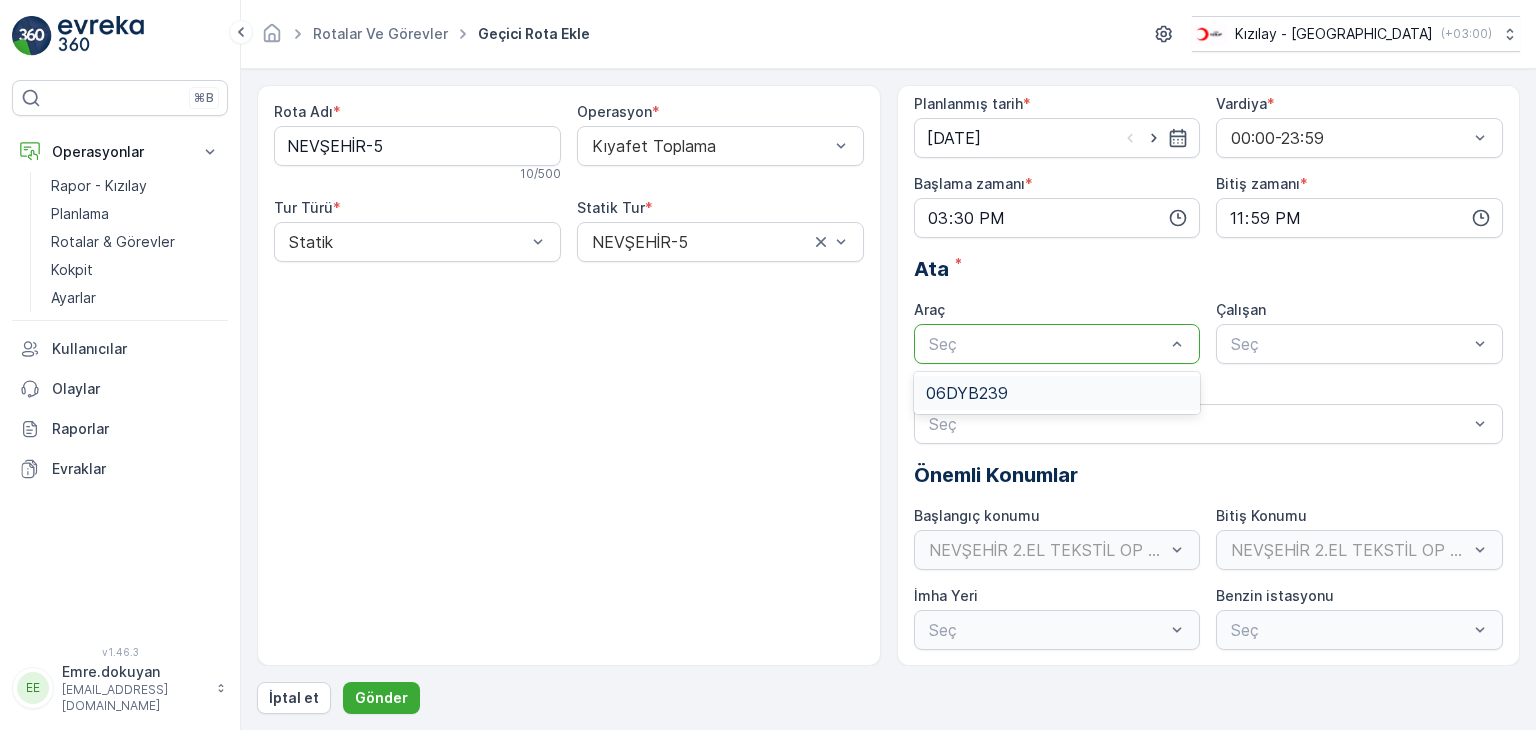 click on "06DYB239" at bounding box center [967, 393] 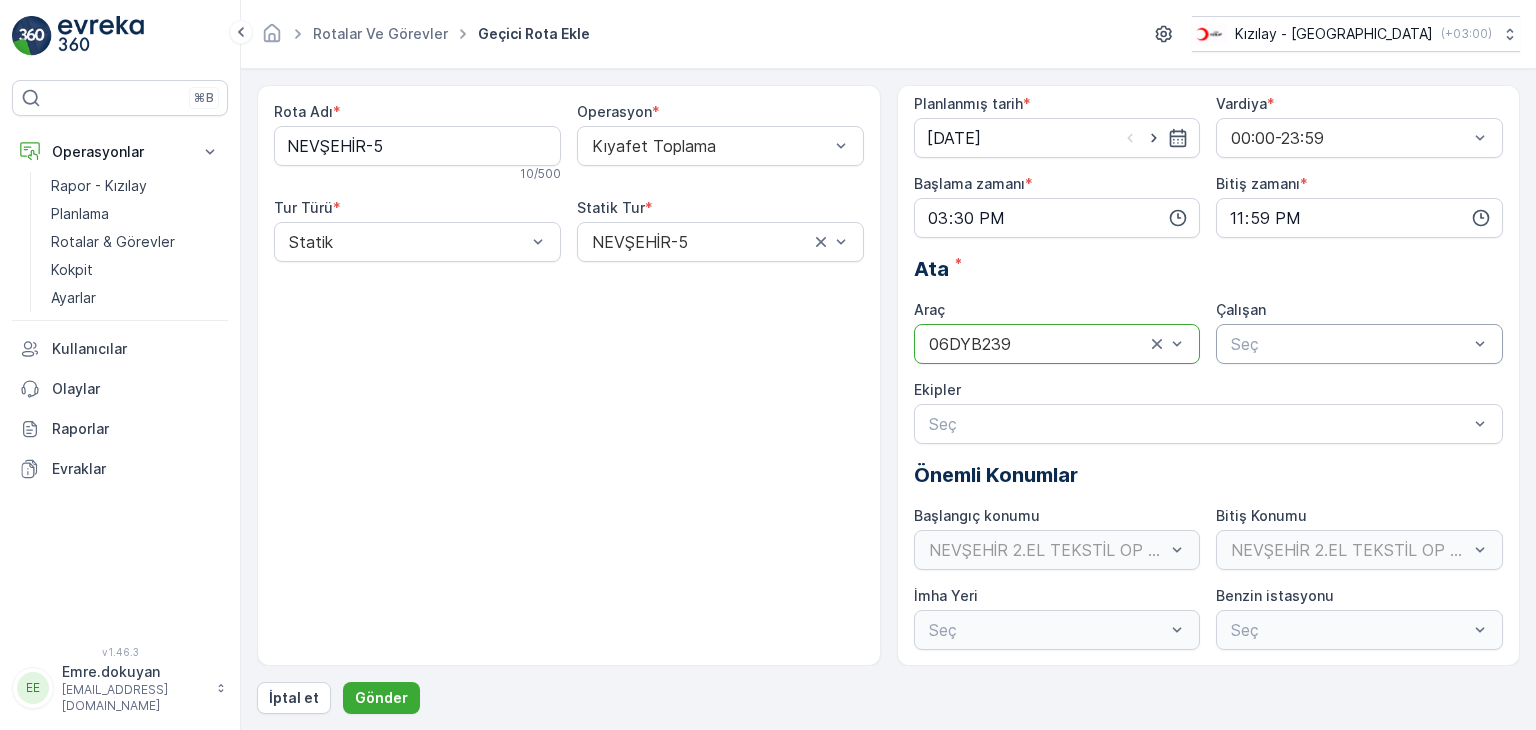 click at bounding box center [1349, 344] 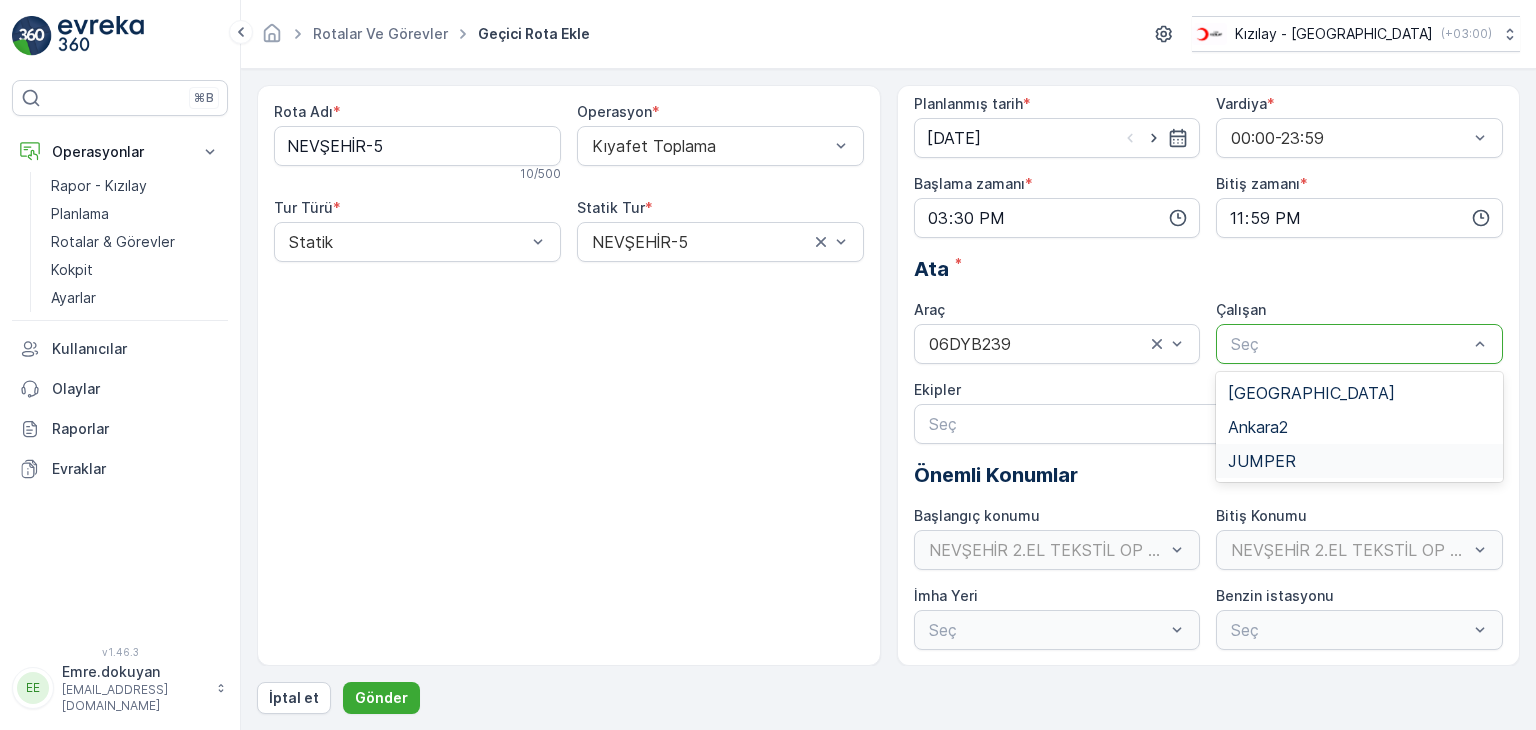 click on "JUMPER" at bounding box center [1262, 461] 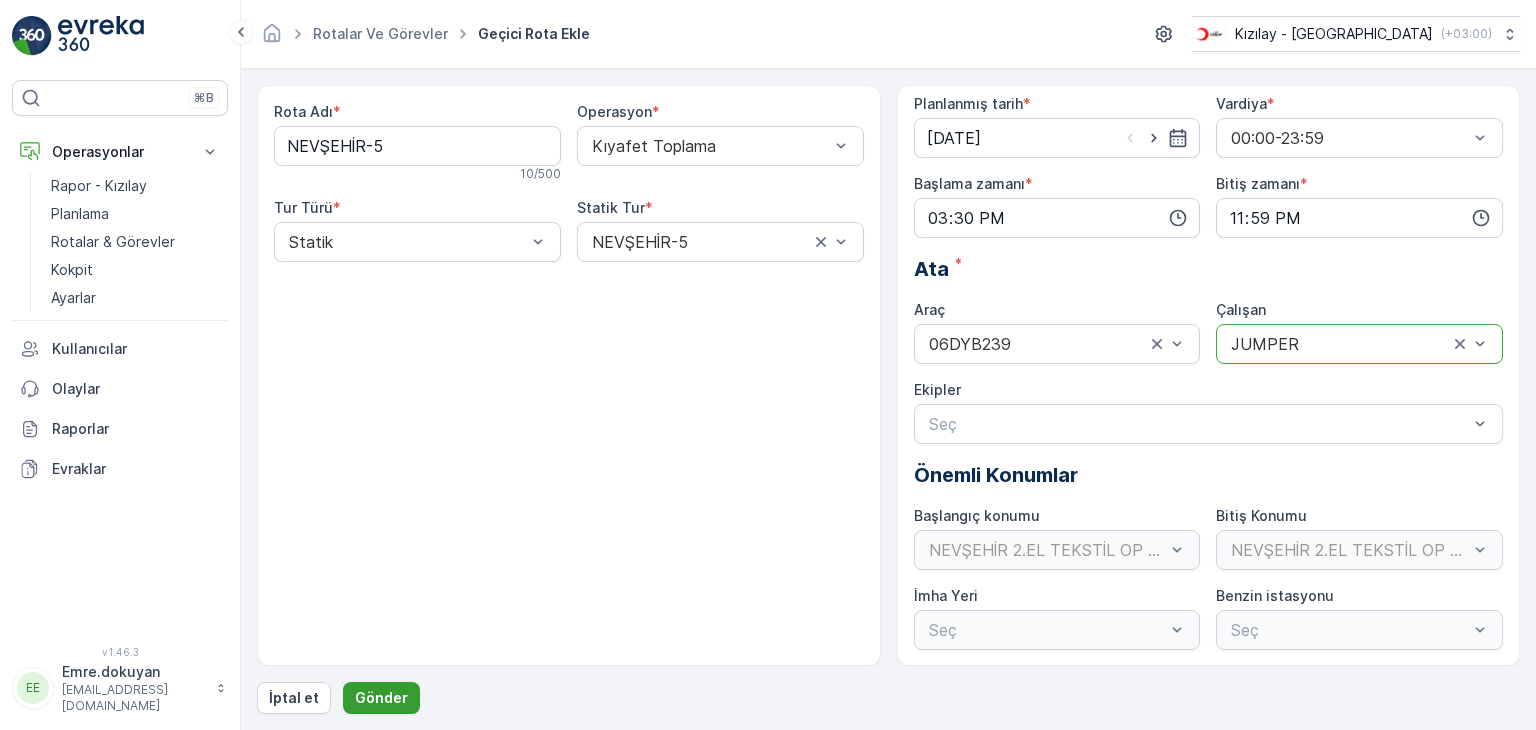 click on "Gönder" at bounding box center [381, 698] 